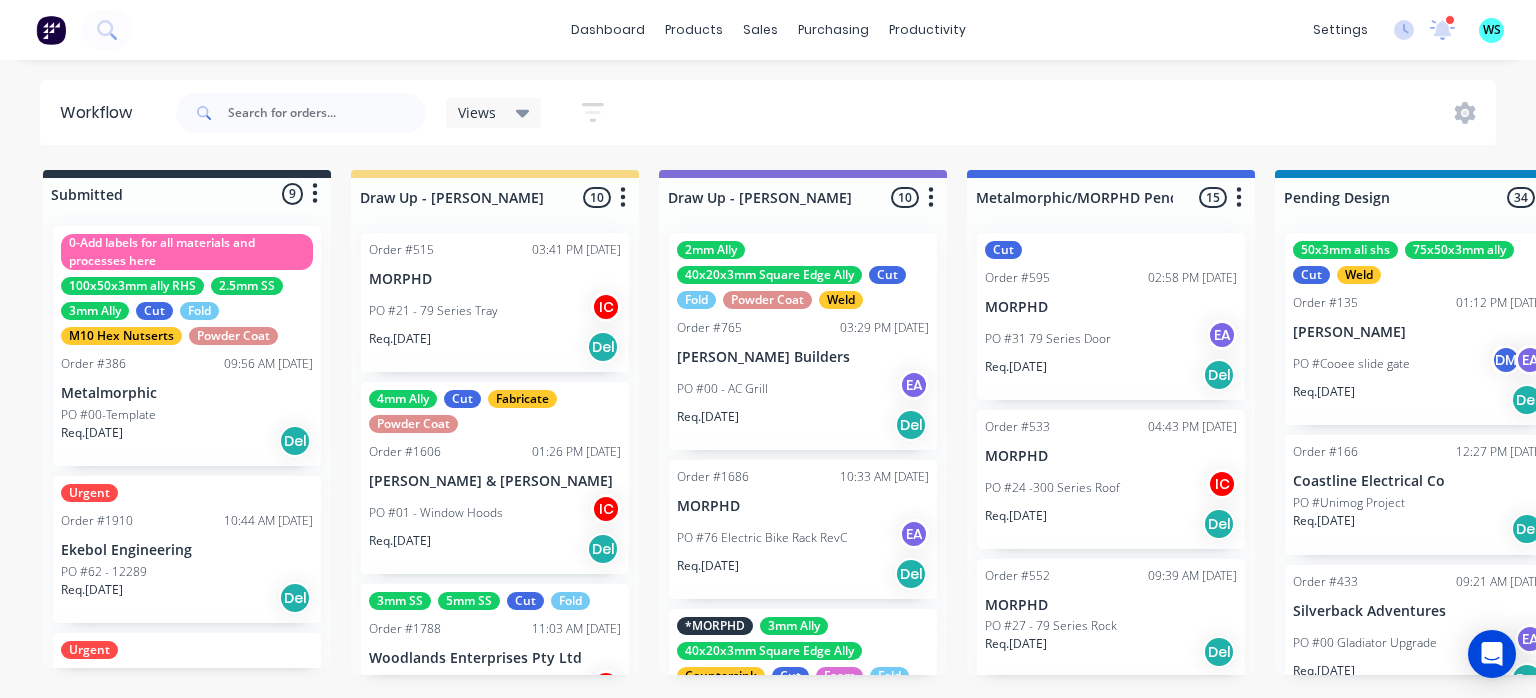 scroll, scrollTop: 0, scrollLeft: 4720, axis: horizontal 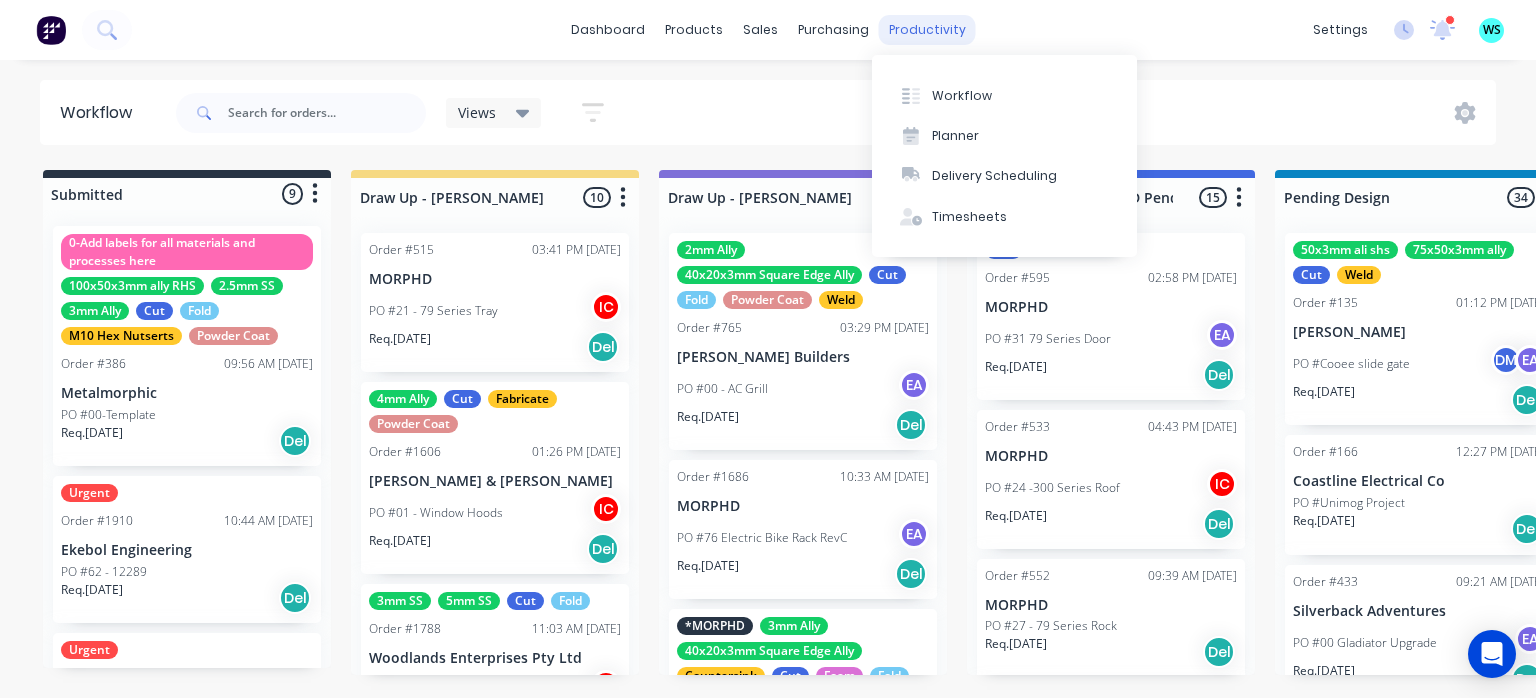 click on "productivity" at bounding box center (927, 30) 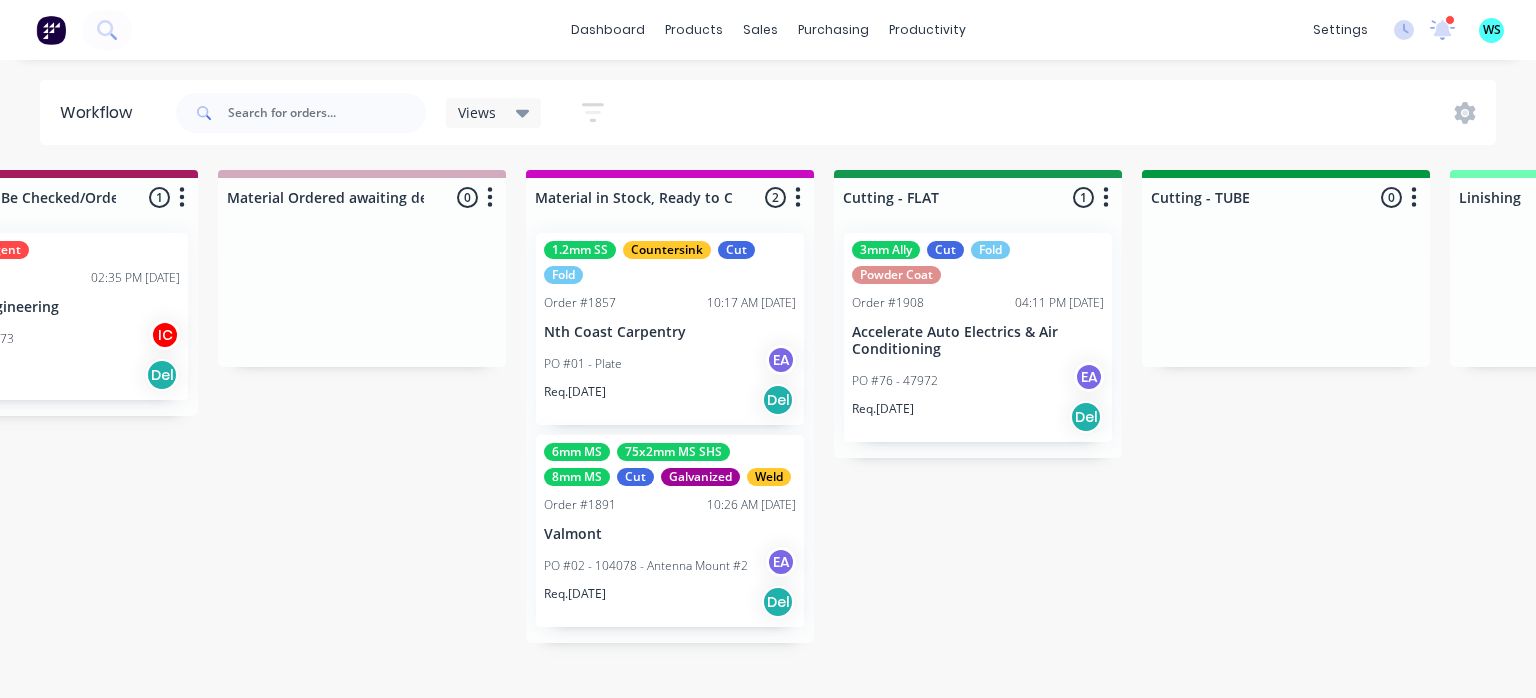 scroll, scrollTop: 0, scrollLeft: 2919, axis: horizontal 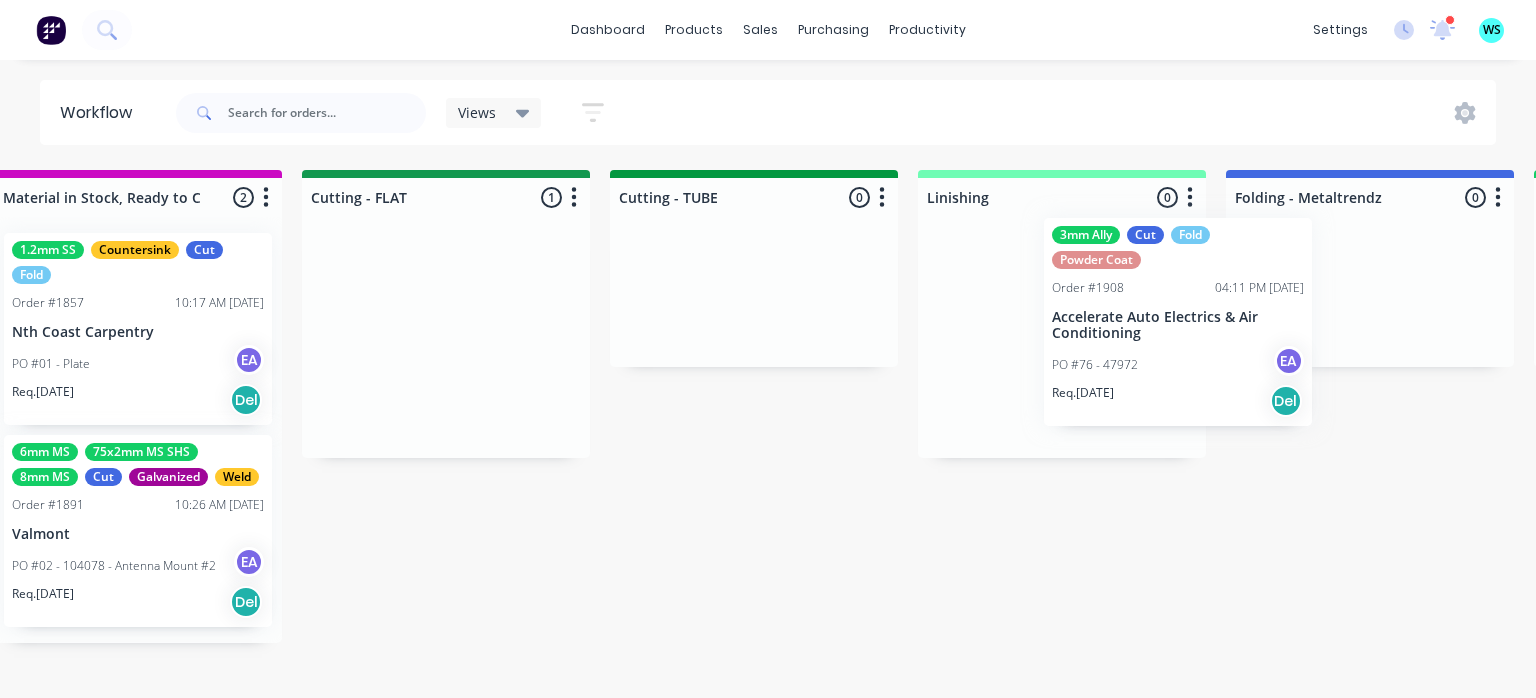 drag, startPoint x: 1155, startPoint y: 313, endPoint x: 1170, endPoint y: 293, distance: 25 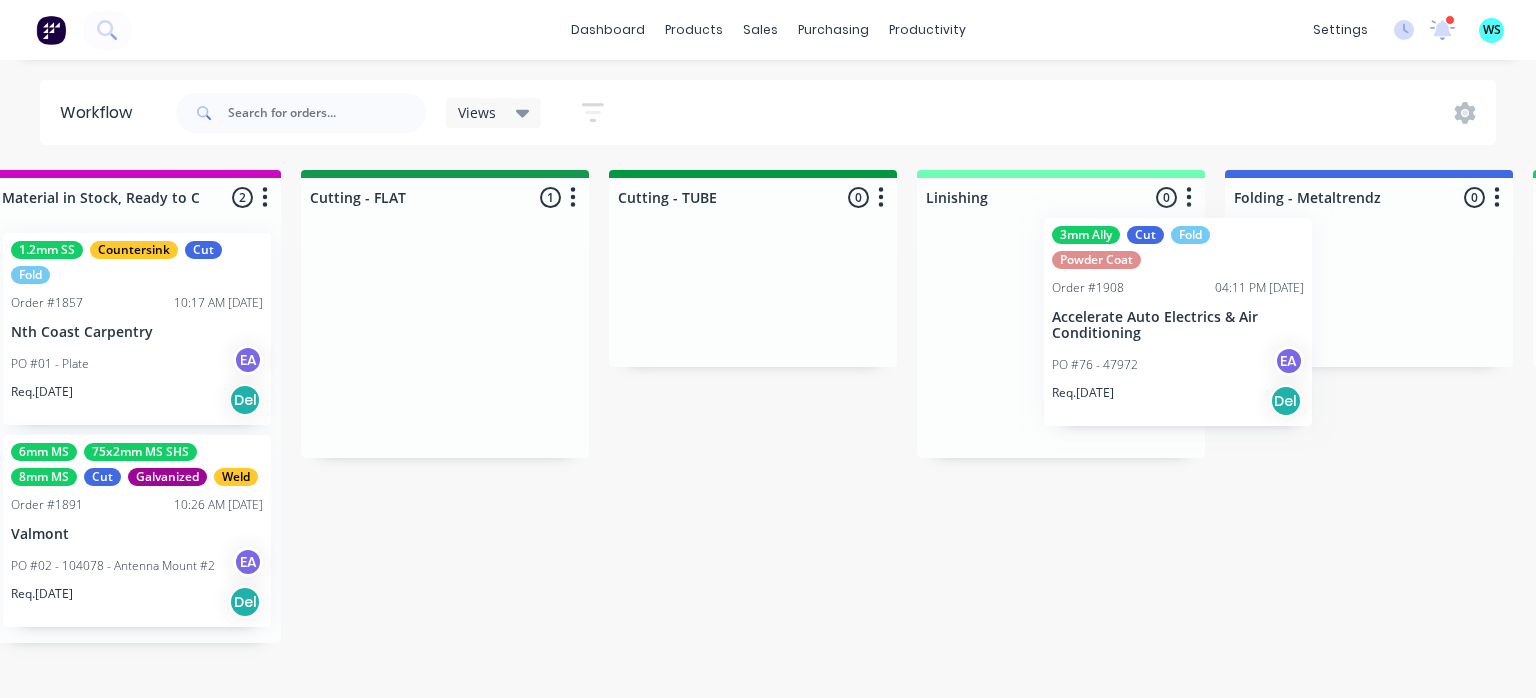 click on "Submitted 12 Status colour #273444 hex #273444 Save Cancel Sort By Created date Required date Order number Customer name Most recent 0-Add labels for all materials and processes here 100x50x3mm ally RHS 2.5mm SS 3mm Ally Cut Fold M10 Hex Nutserts Powder Coat Order #386 09:56 AM [DATE] Metalmorphic PO #00-Template Req. [DATE] Del Urgent Order #1910 10:44 AM [DATE] Ekebol Engineering PO #62 -  12289 Req. [DATE] Del Urgent Order #1909 10:41 AM [DATE] Ekebol Engineering PO #61 - 12287 Req. [DATE] Del Quote Order #1905 02:47 PM [DATE] [PERSON_NAME] Hydraulics Pty Ltd PO #05 - Adaptor Sleeves Req. [DATE] Del Quote Order #1898 10:15 AM [DATE] [PERSON_NAME] Welding Services PO #03 - Orifice Plate
Req. [DATE] Del Quote Order #1906 02:51 PM [DATE] Precision Stainless PO #06 - Hive Box
Req. [DATE] Del Order #1915 09:10 PM [DATE] Zone RV PO #332 - Diesel Tank Mountings
Req. [DATE] Del Order #1916 09:14 PM [DATE] Zone RV PO #333 - BP-50C26 Req. [DATE] Del Quote Order #1914 08:49 PM [DATE] Req. 10" at bounding box center [679, 422] 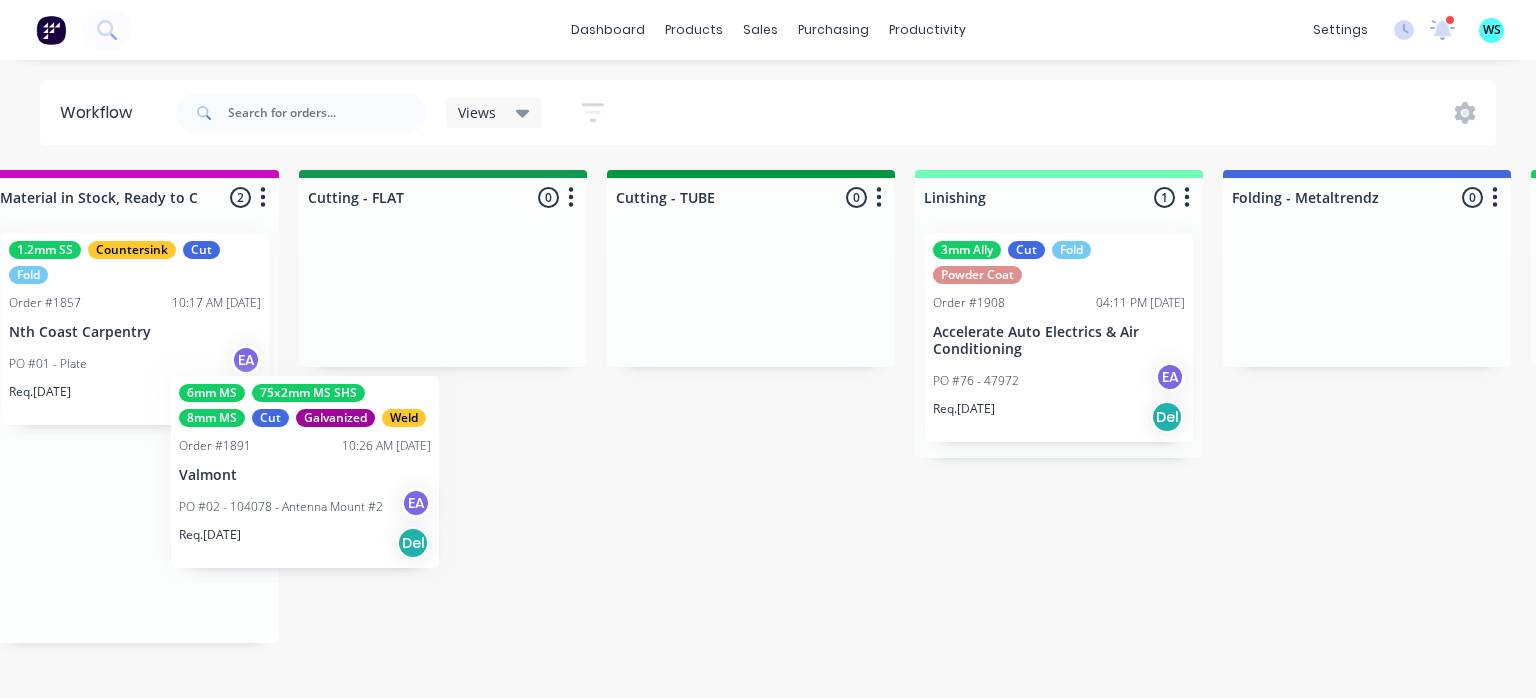 scroll, scrollTop: 0, scrollLeft: 3436, axis: horizontal 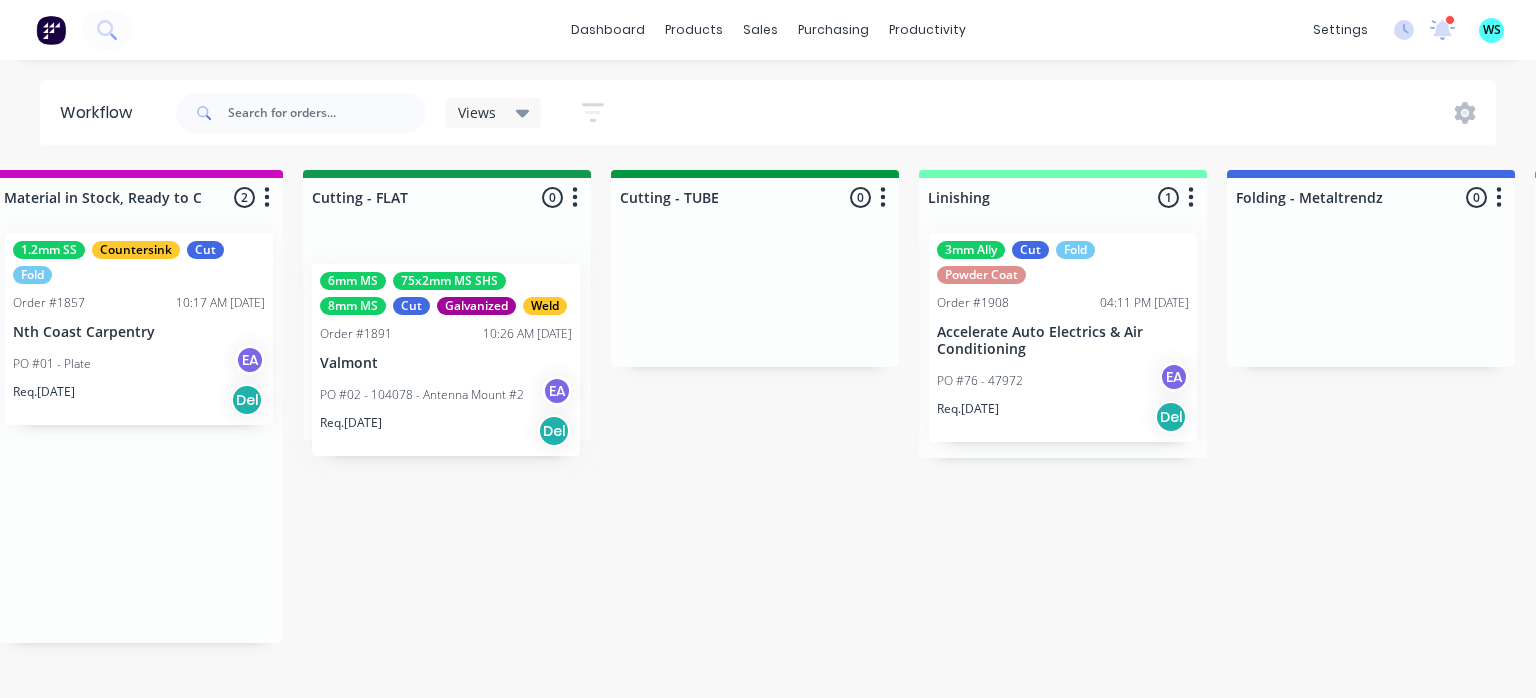 drag, startPoint x: 321, startPoint y: 519, endPoint x: 524, endPoint y: 346, distance: 266.71707 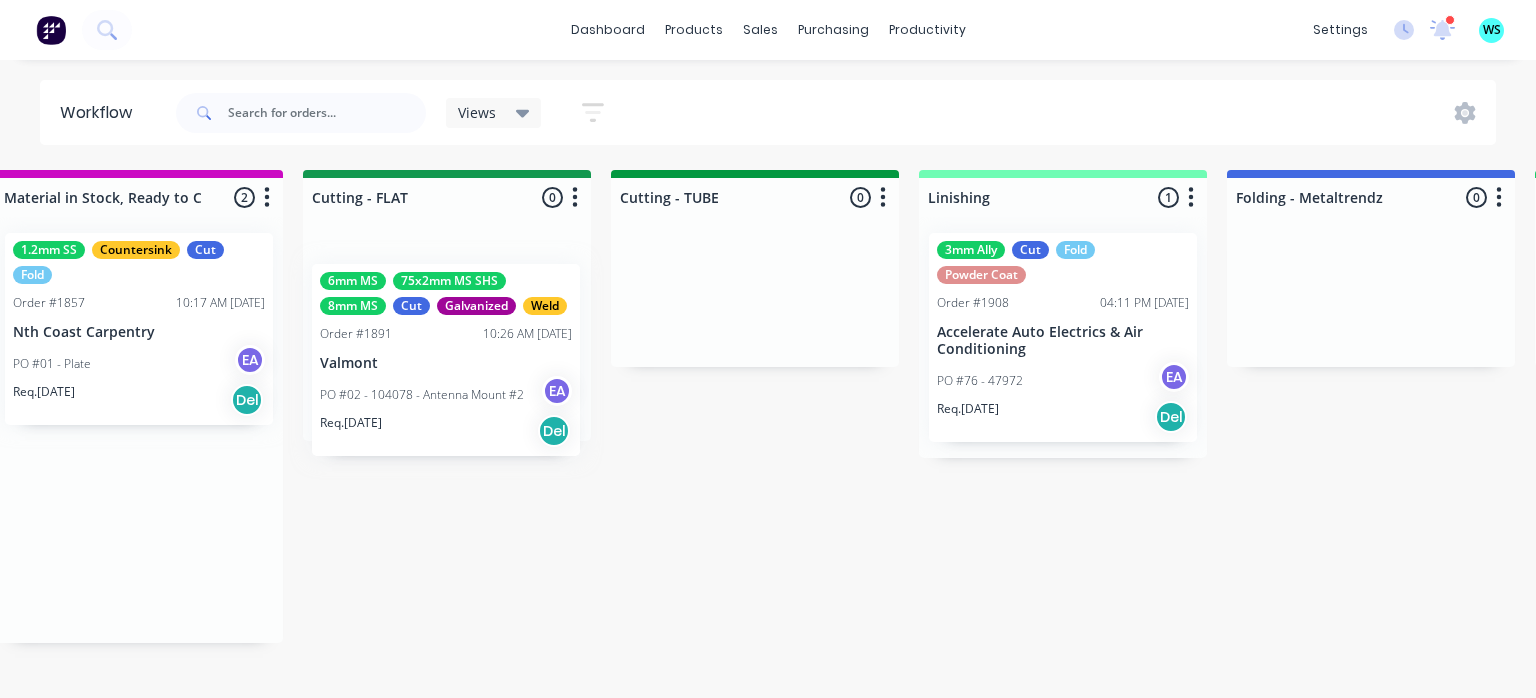 click on "Submitted 12 Status colour #273444 hex #273444 Save Cancel Sort By Created date Required date Order number Customer name Most recent 0-Add labels for all materials and processes here 100x50x3mm ally RHS 2.5mm SS 3mm Ally Cut Fold M10 Hex Nutserts Powder Coat Order #386 09:56 AM 09/06/25 Metalmorphic PO #00-Template Req. 05/06/24 Del Urgent Order #1910 10:44 AM 01/07/25 Ekebol Engineering PO #62 -  12289 Req. 03/07/25 Del Urgent Order #1909 10:41 AM 01/07/25 Ekebol Engineering PO #61 - 12287 Req. 04/07/25 Del Quote Order #1905 02:47 PM 30/06/25 Whitelaw Hydraulics Pty Ltd PO #05 - Adaptor Sleeves Req. 07/07/25 Del Quote Order #1898 10:15 AM 30/06/25 Scott's Welding Services PO #03 - Orifice Plate
Req. 07/07/25 Del Quote Order #1906 02:51 PM 30/06/25 Precision Stainless PO #06 - Hive Box
Req. 07/07/25 Del Order #1915 09:10 PM 01/07/25 Zone RV PO #332 - Diesel Tank Mountings
Req. 08/07/25 Del Order #1916 09:14 PM 01/07/25 Zone RV PO #333 - BP-50C26 Req. 08/07/25 Del Quote Order #1914 08:49 PM 01/07/25 Req. 10" at bounding box center (681, 422) 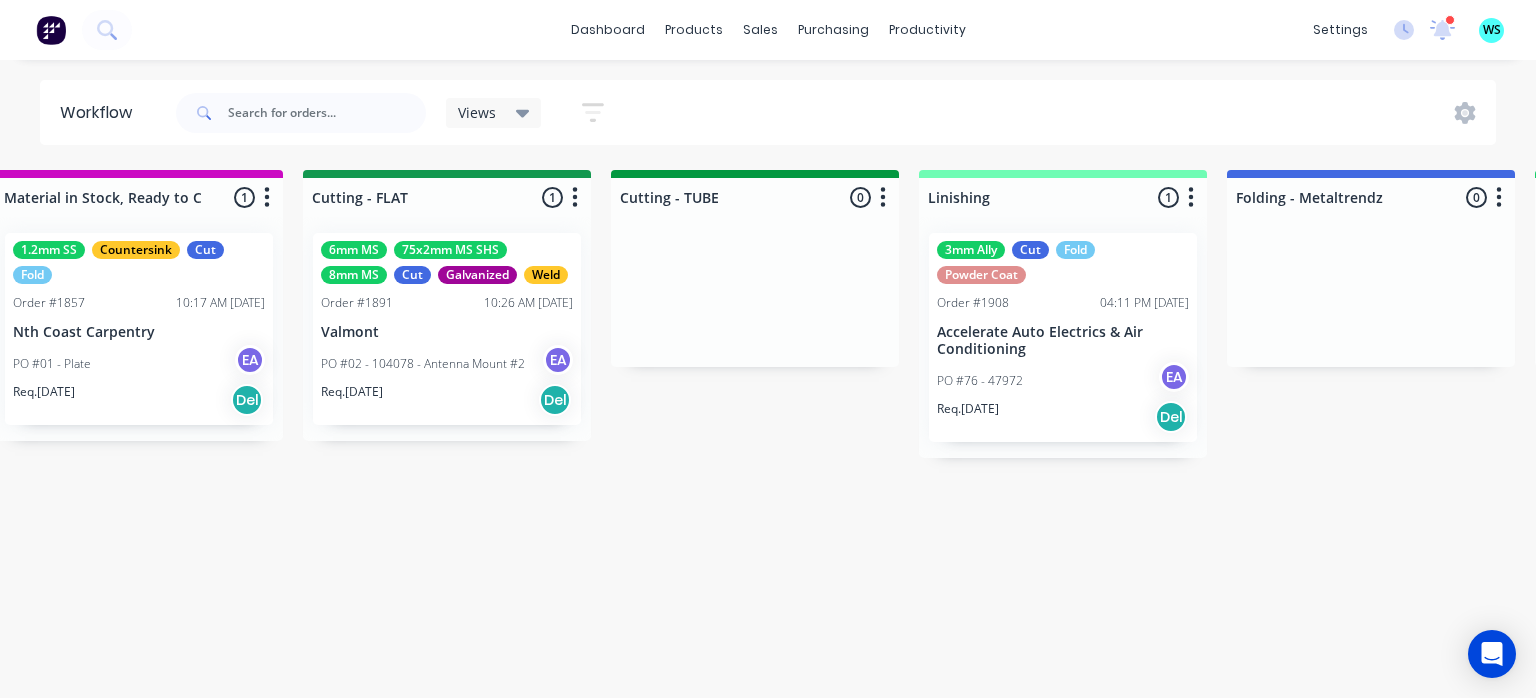 click on "Submitted 12 Status colour #273444 hex #273444 Save Cancel Sort By Created date Required date Order number Customer name Most recent 0-Add labels for all materials and processes here 100x50x3mm ally RHS 2.5mm SS 3mm Ally Cut Fold M10 Hex Nutserts Powder Coat Order #386 09:56 AM 09/06/25 Metalmorphic PO #00-Template Req. 05/06/24 Del Urgent Order #1910 10:44 AM 01/07/25 Ekebol Engineering PO #62 -  12289 Req. 03/07/25 Del Urgent Order #1909 10:41 AM 01/07/25 Ekebol Engineering PO #61 - 12287 Req. 04/07/25 Del Quote Order #1905 02:47 PM 30/06/25 Whitelaw Hydraulics Pty Ltd PO #05 - Adaptor Sleeves Req. 07/07/25 Del Quote Order #1898 10:15 AM 30/06/25 Scott's Welding Services PO #03 - Orifice Plate
Req. 07/07/25 Del Quote Order #1906 02:51 PM 30/06/25 Precision Stainless PO #06 - Hive Box
Req. 07/07/25 Del Order #1915 09:10 PM 01/07/25 Zone RV PO #332 - Diesel Tank Mountings
Req. 08/07/25 Del Order #1916 09:14 PM 01/07/25 Zone RV PO #333 - BP-50C26 Req. 08/07/25 Del Quote Order #1914 08:49 PM 01/07/25 Req. 10" at bounding box center [681, 422] 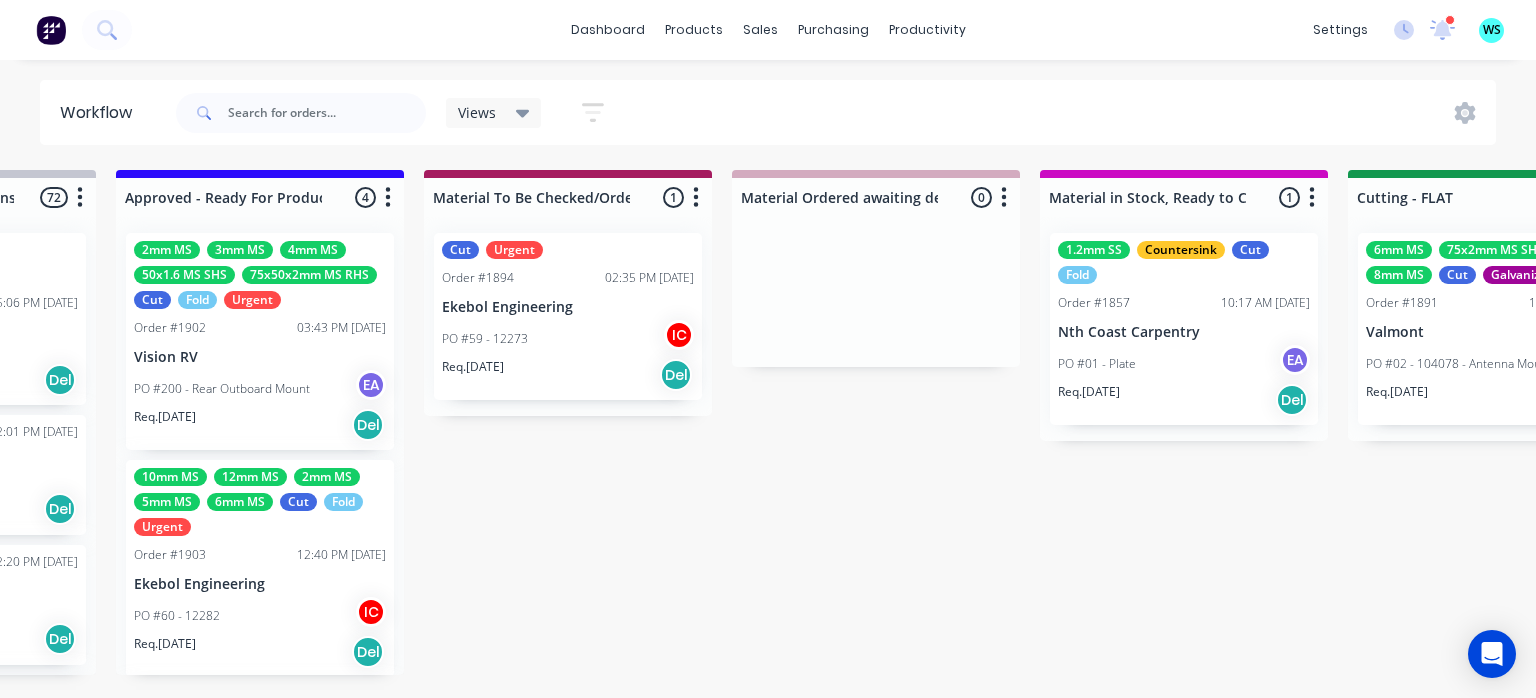 scroll, scrollTop: 0, scrollLeft: 2386, axis: horizontal 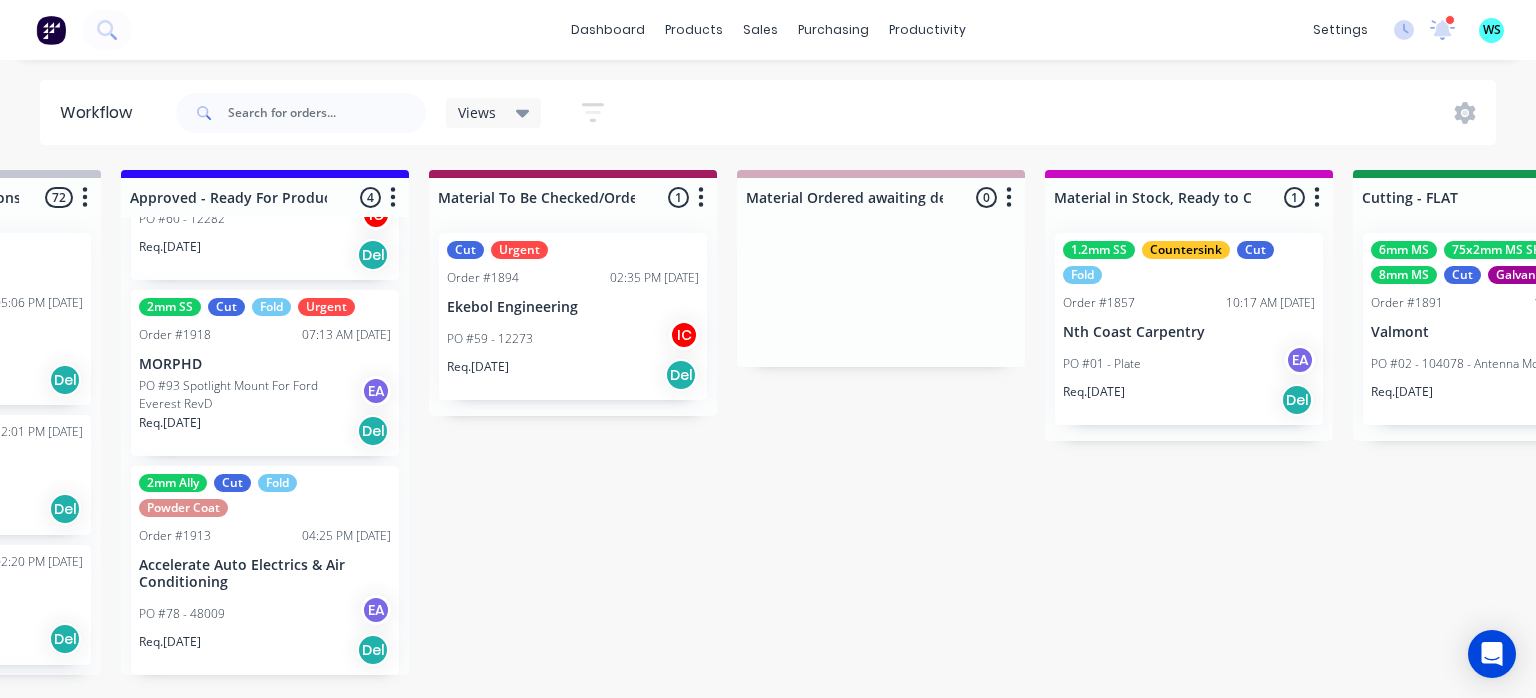 click on "Req. 15/07/25 Del" at bounding box center [265, 650] 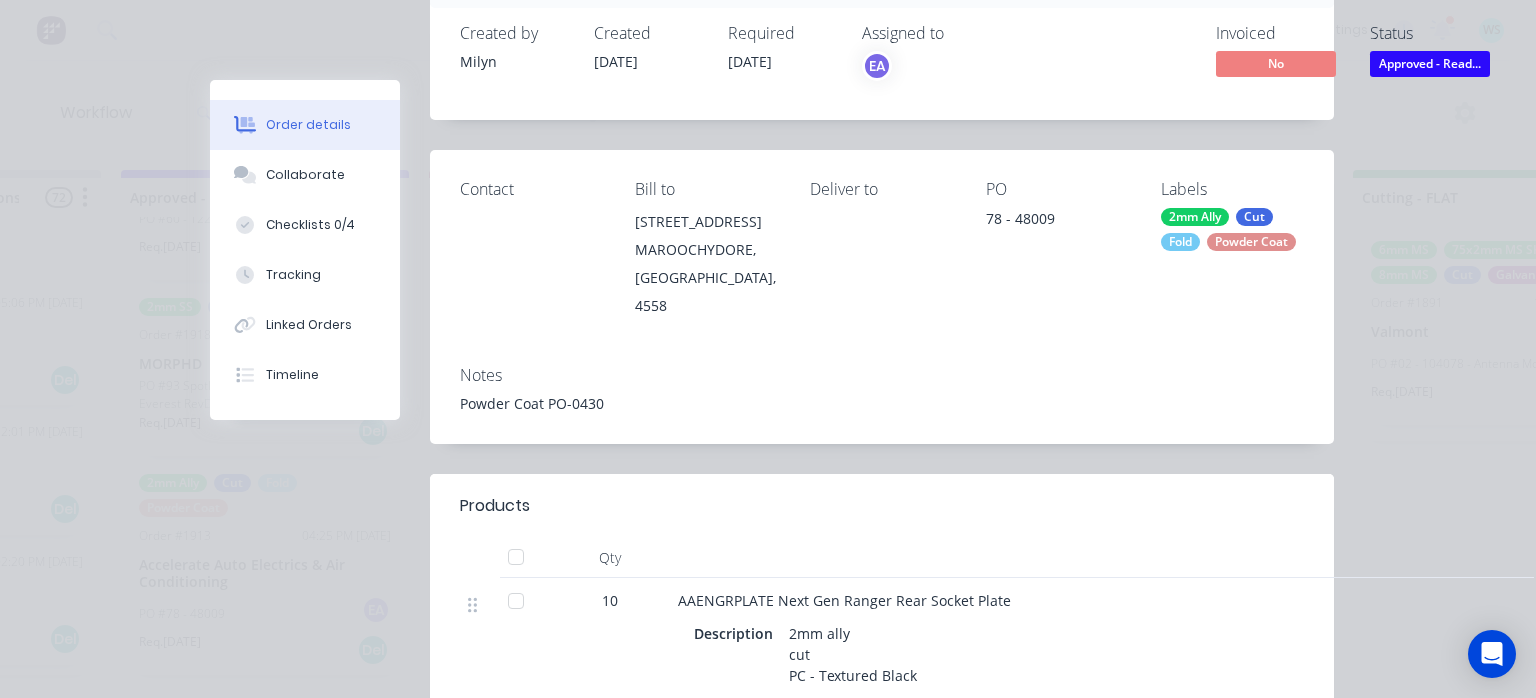 scroll, scrollTop: 100, scrollLeft: 0, axis: vertical 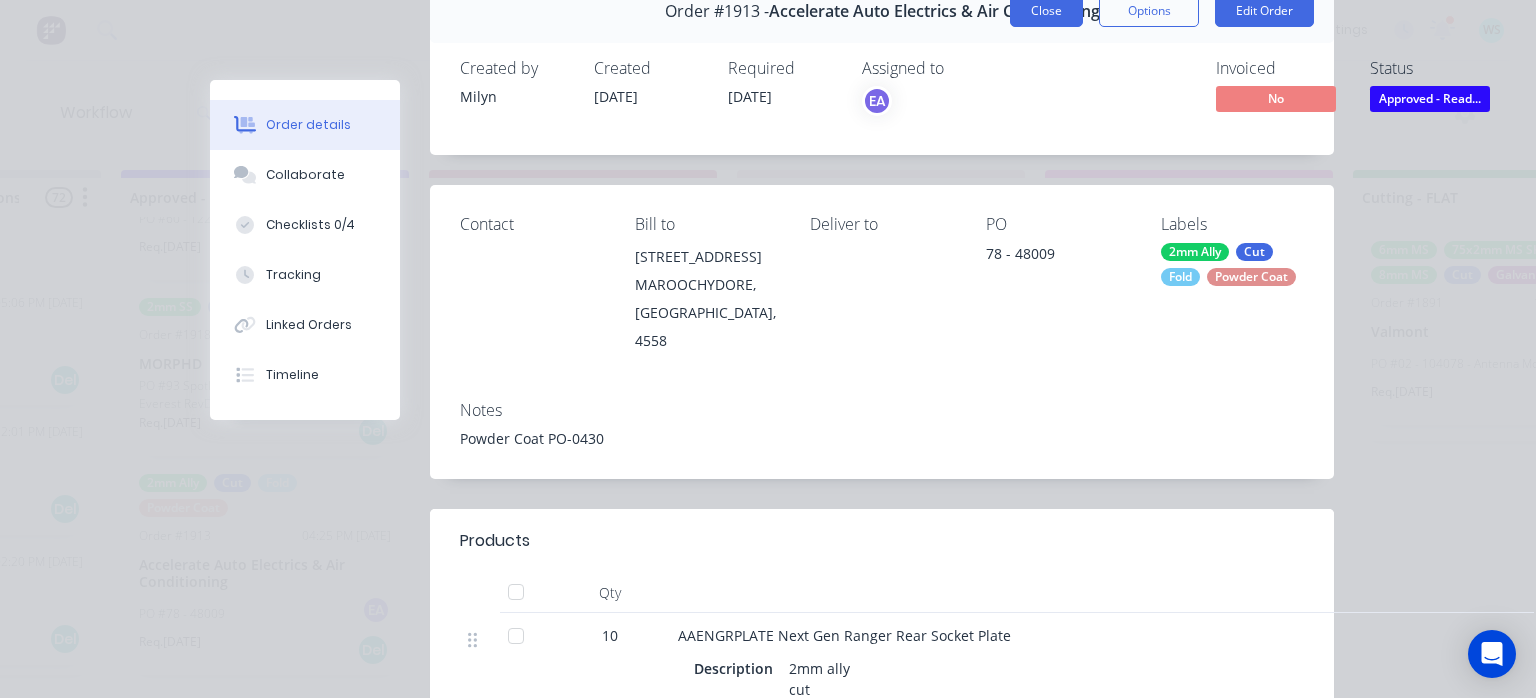 click on "Close" at bounding box center [1046, 11] 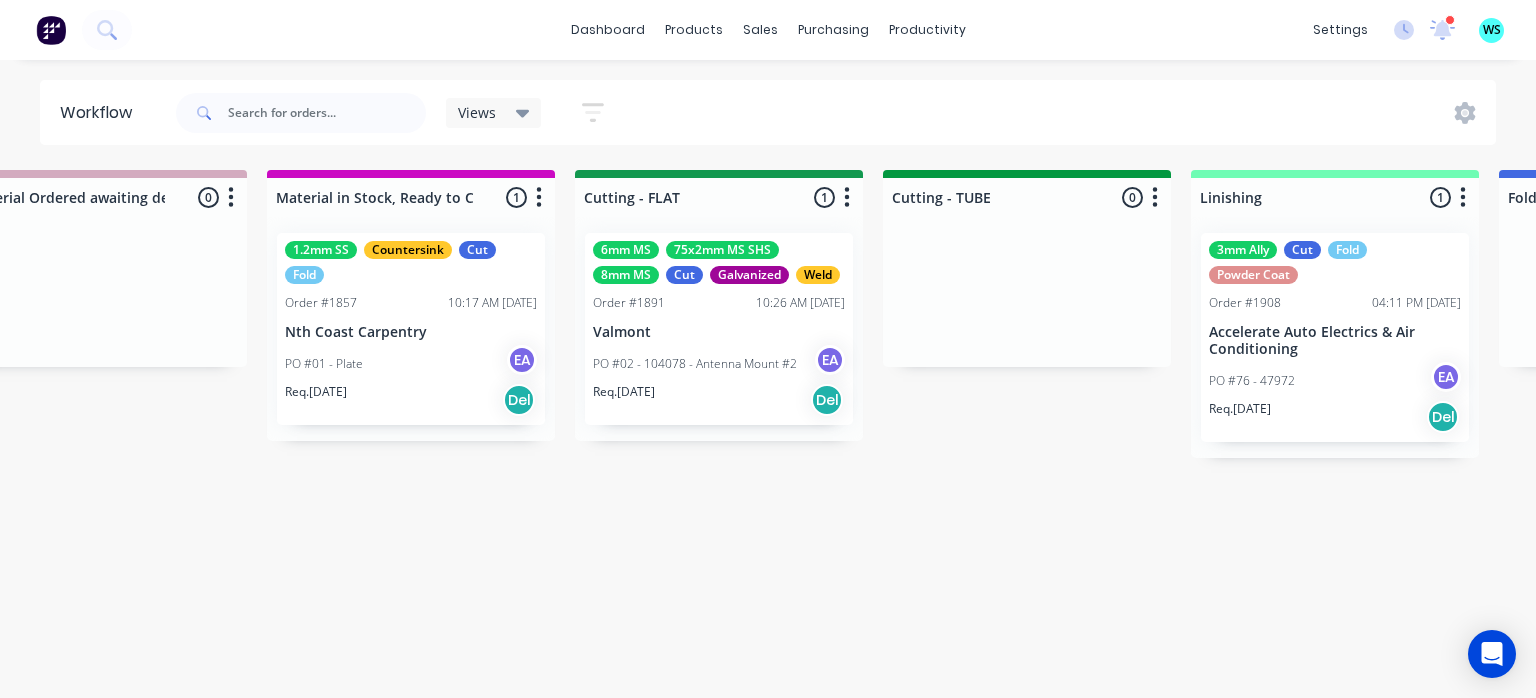 scroll, scrollTop: 0, scrollLeft: 3173, axis: horizontal 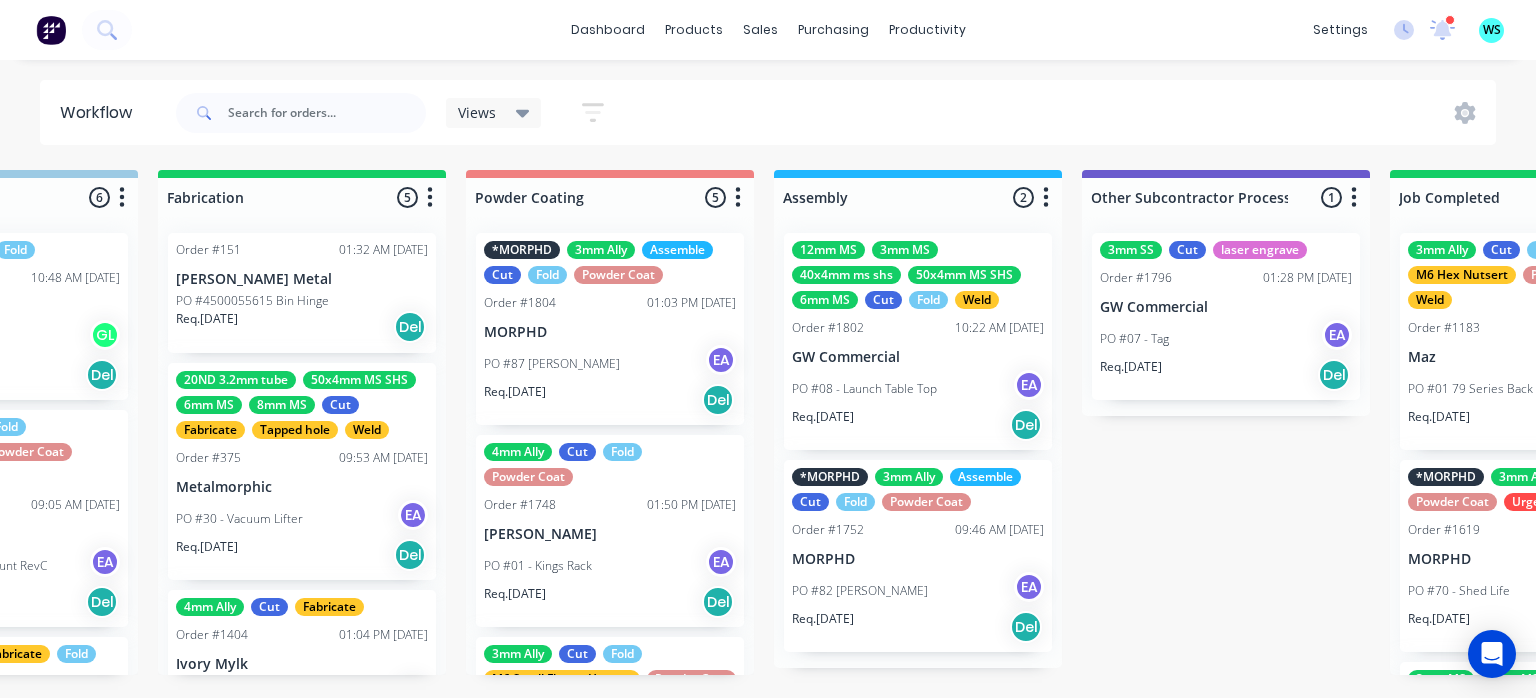 click on "PO #08 - Launch Table Top" at bounding box center [864, 389] 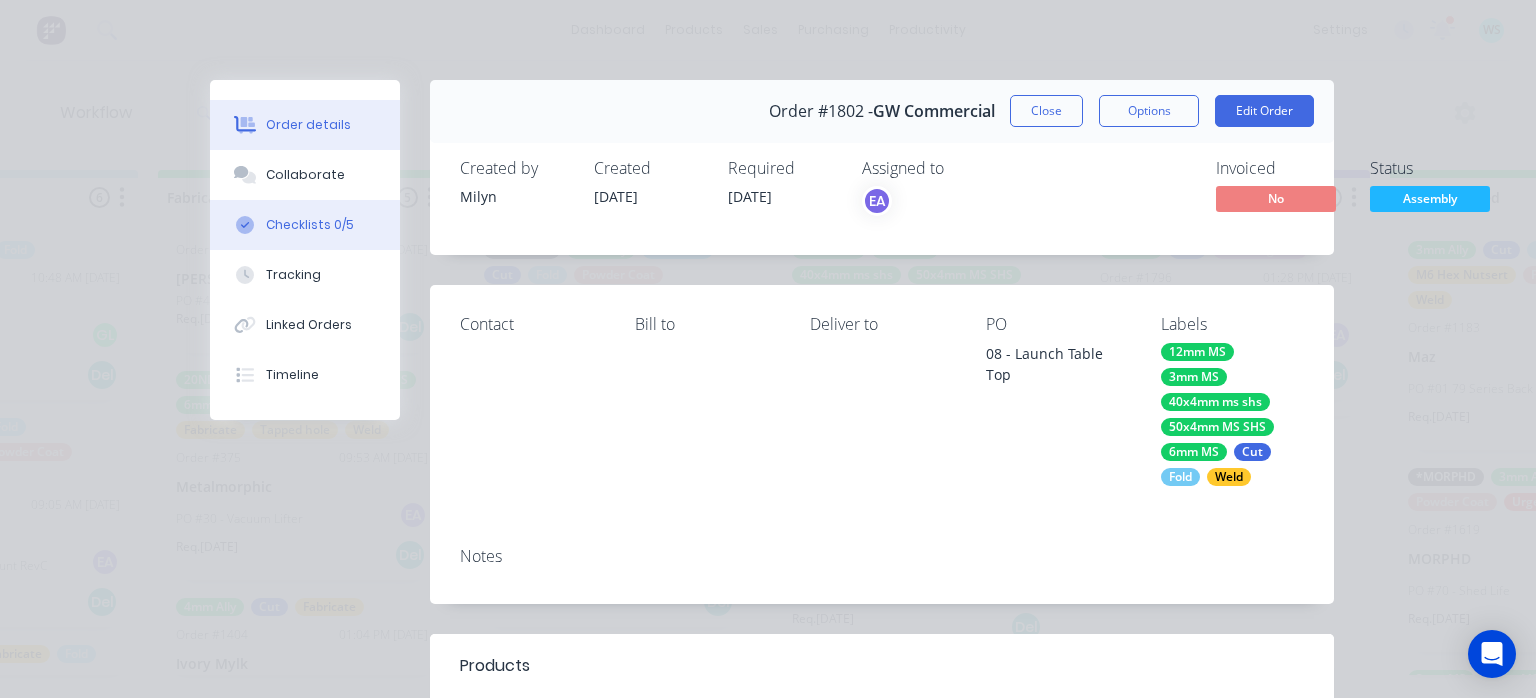 click on "Checklists 0/5" at bounding box center (305, 225) 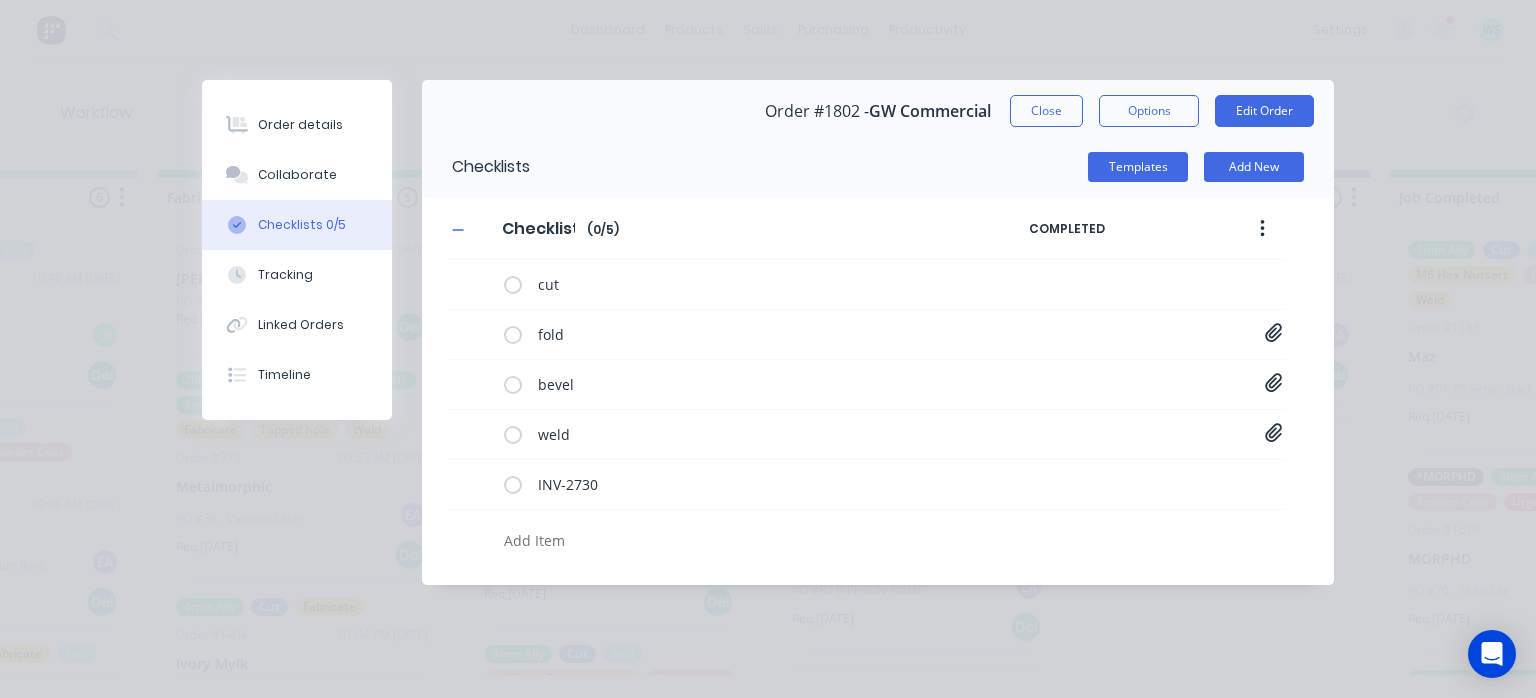 type on "x" 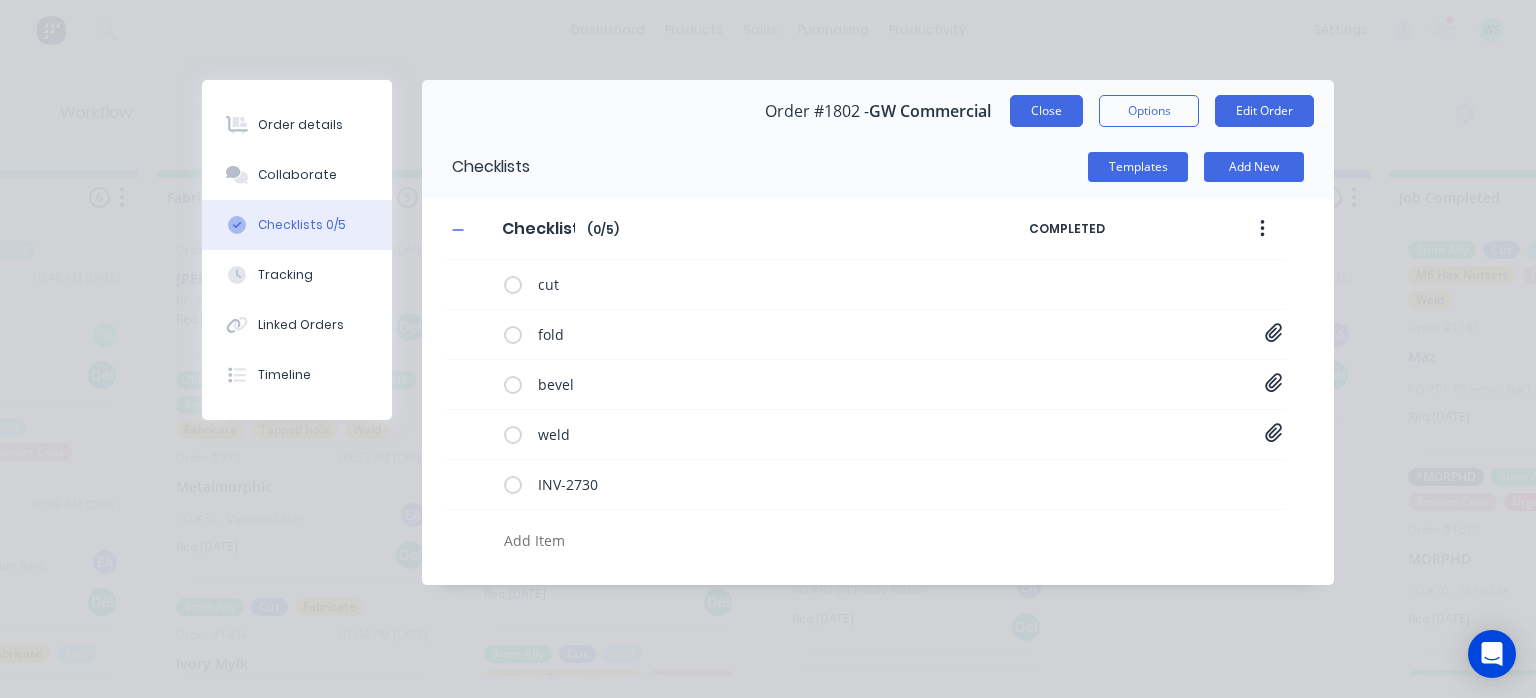 click on "Close" at bounding box center [1046, 111] 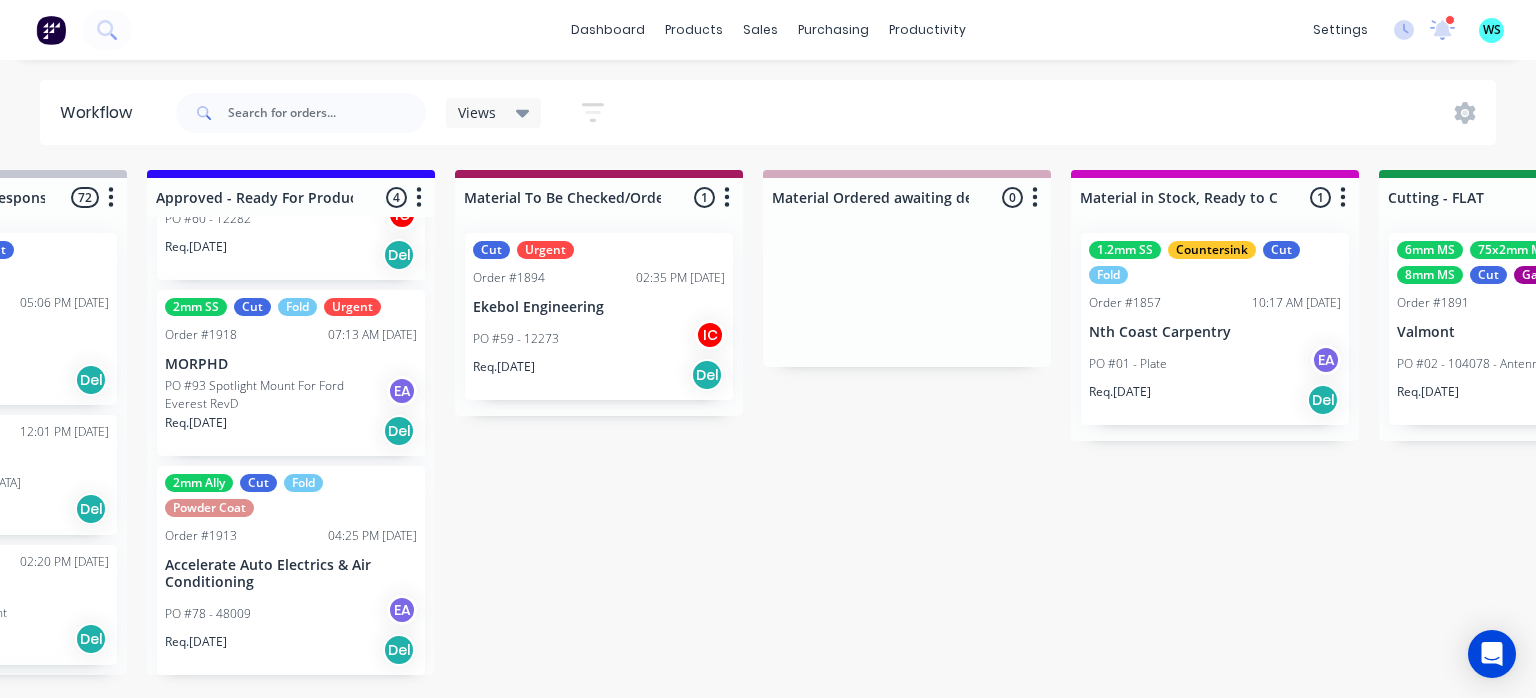 scroll, scrollTop: 0, scrollLeft: 2324, axis: horizontal 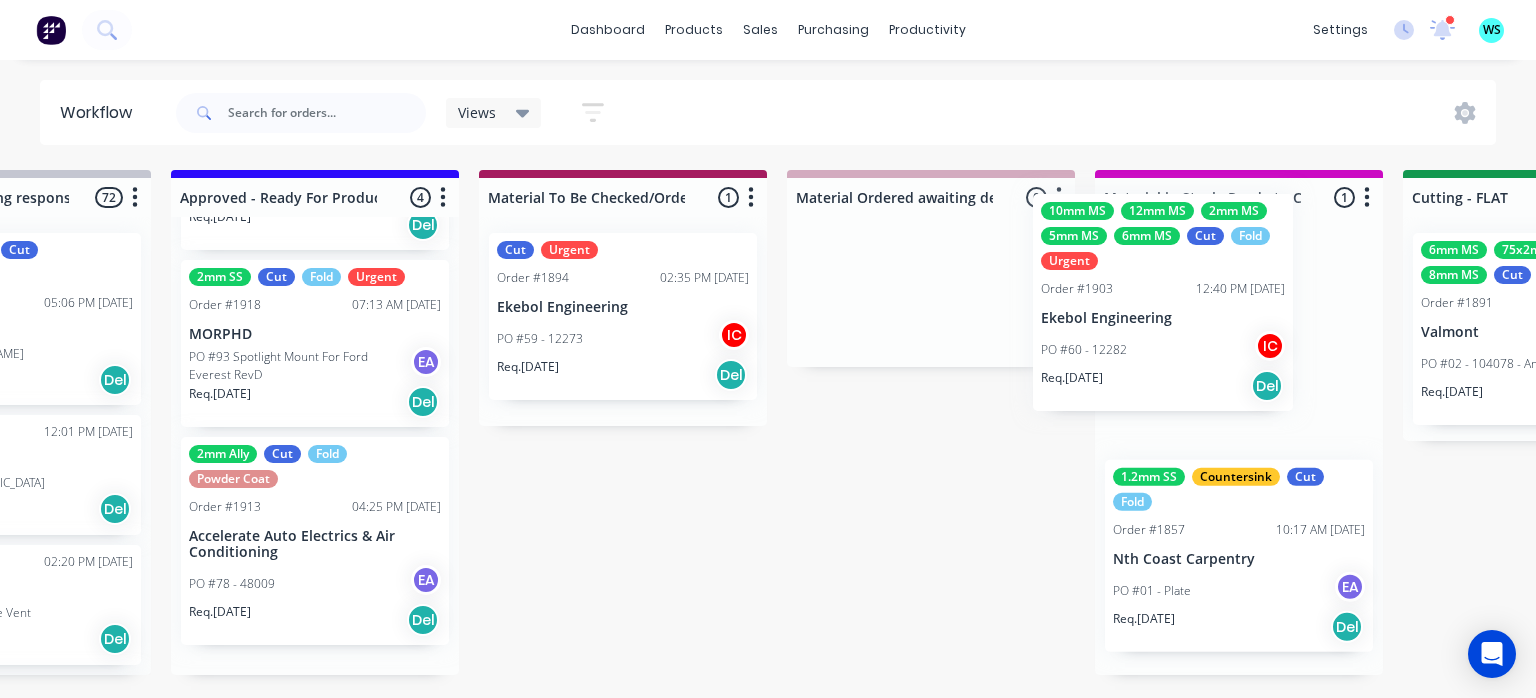 drag, startPoint x: 340, startPoint y: 417, endPoint x: 1204, endPoint y: 354, distance: 866.2938 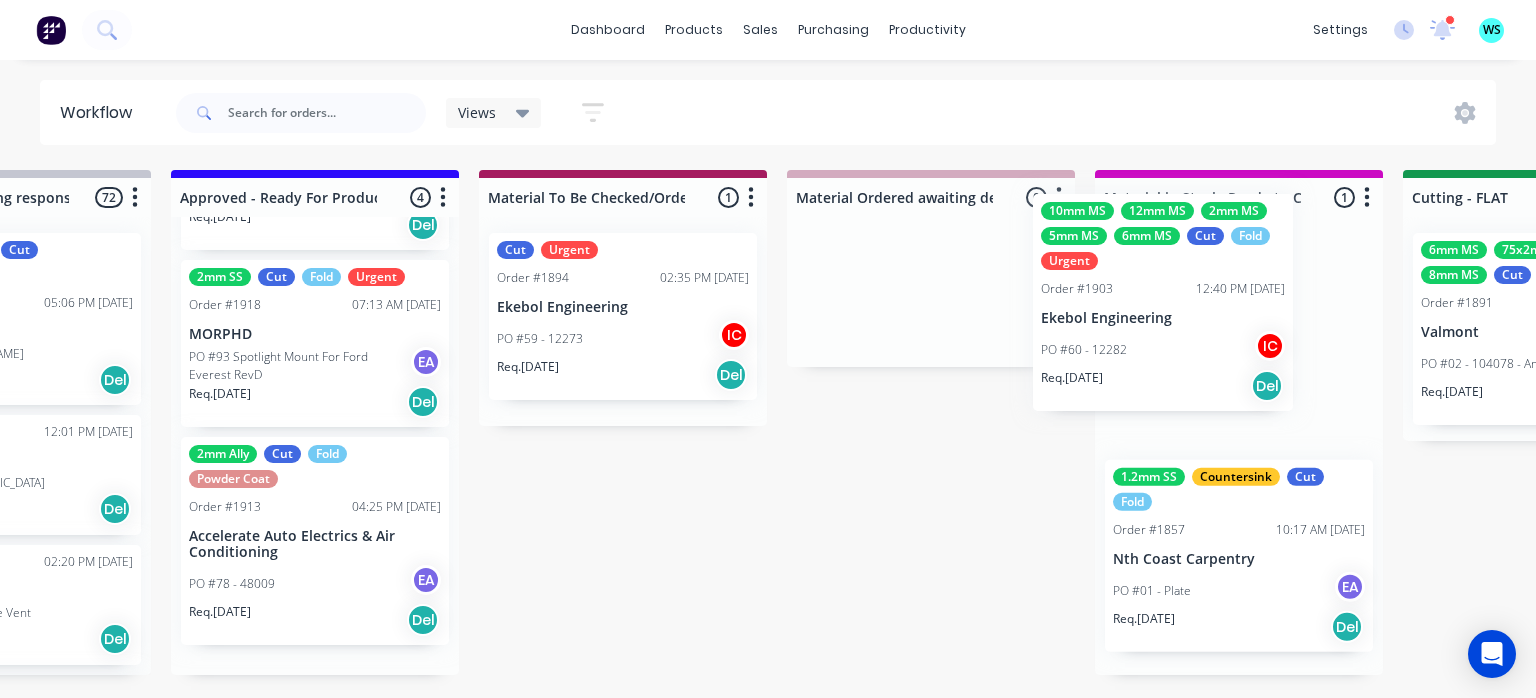 click on "Submitted 12 Status colour #273444 hex #273444 Save Cancel Sort By Created date Required date Order number Customer name Most recent 0-Add labels for all materials and processes here 100x50x3mm ally RHS 2.5mm SS 3mm Ally Cut Fold M10 Hex Nutserts Powder Coat Order #386 09:56 AM 09/06/25 Metalmorphic PO #00-Template Req. 05/06/24 Del Urgent Order #1910 10:44 AM 01/07/25 Ekebol Engineering PO #62 -  12289 Req. 03/07/25 Del Urgent Order #1909 10:41 AM 01/07/25 Ekebol Engineering PO #61 - 12287 Req. 04/07/25 Del Quote Order #1905 02:47 PM 30/06/25 Whitelaw Hydraulics Pty Ltd PO #05 - Adaptor Sleeves Req. 07/07/25 Del Quote Order #1898 10:15 AM 30/06/25 Scott's Welding Services PO #03 - Orifice Plate
Req. 07/07/25 Del Quote Order #1906 02:51 PM 30/06/25 Precision Stainless PO #06 - Hive Box
Req. 07/07/25 Del Order #1915 09:10 PM 01/07/25 Zone RV PO #332 - Diesel Tank Mountings
Req. 08/07/25 Del Order #1916 09:14 PM 01/07/25 Zone RV PO #333 - BP-50C26 Req. 08/07/25 Del Quote Order #1914 08:49 PM 01/07/25 Req. 10" at bounding box center [1781, 422] 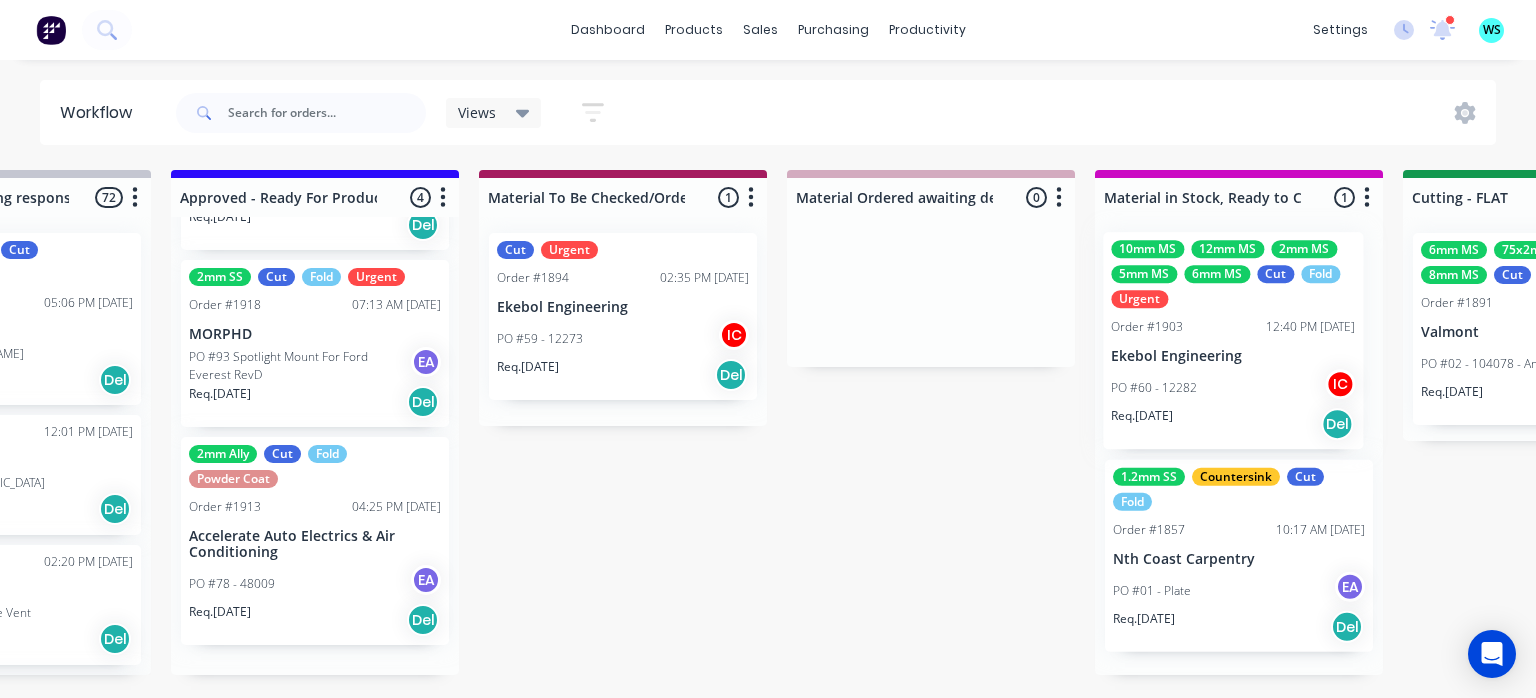 scroll, scrollTop: 0, scrollLeft: 2337, axis: horizontal 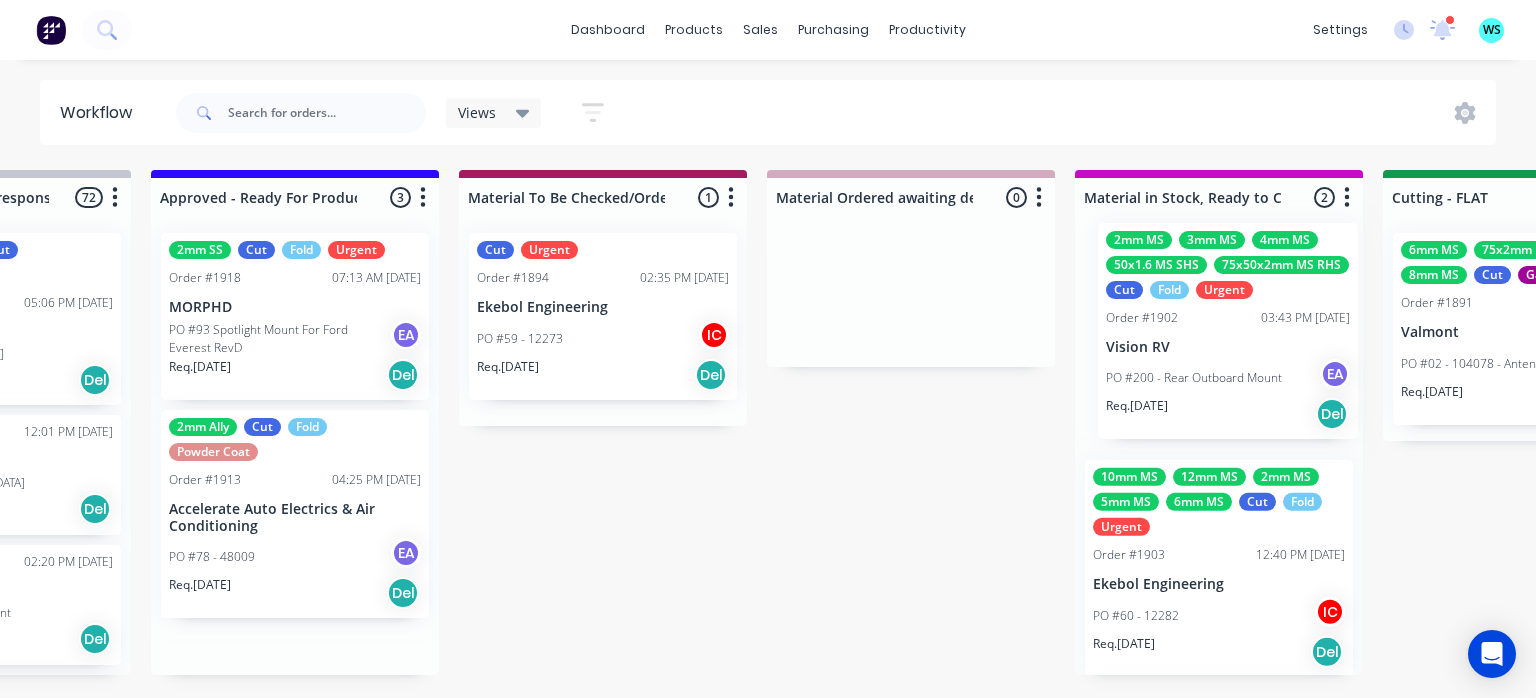 drag, startPoint x: 296, startPoint y: 397, endPoint x: 1206, endPoint y: 371, distance: 910.37134 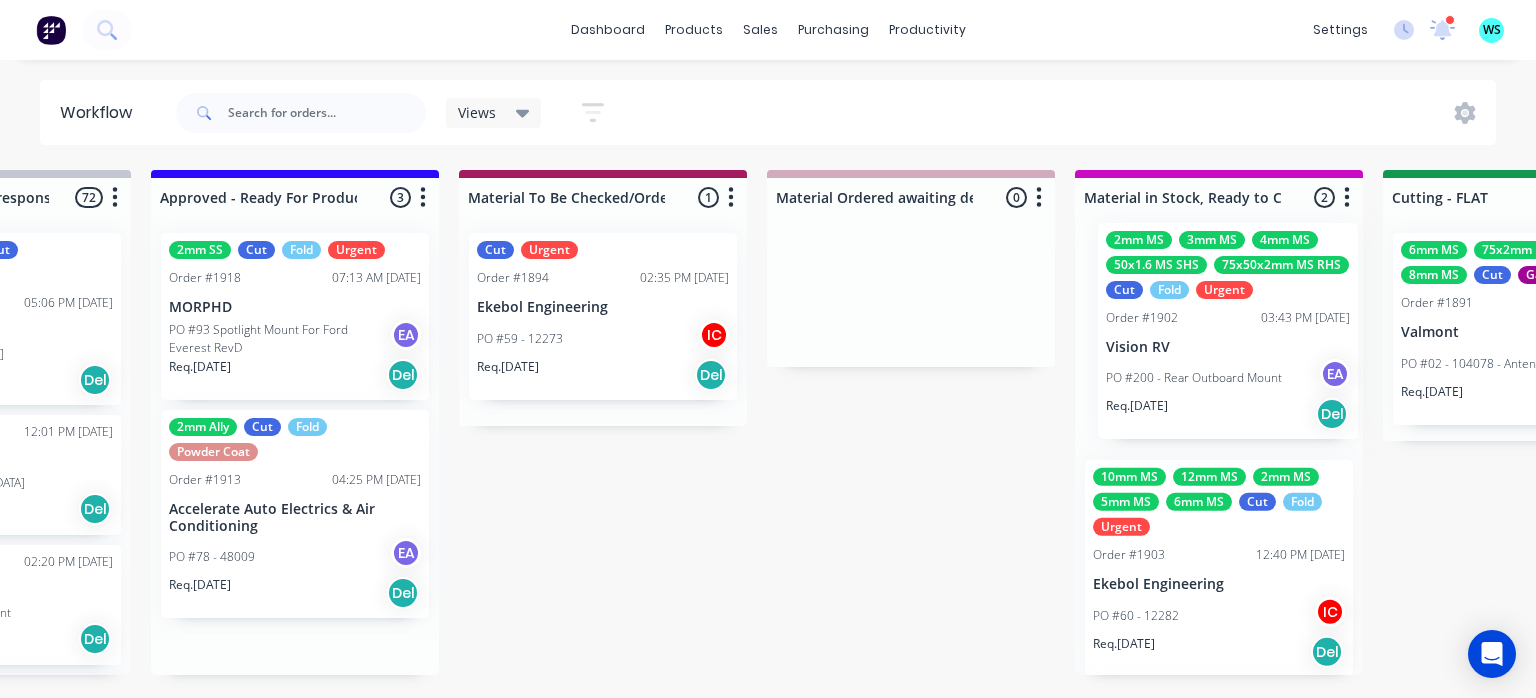 click on "Submitted 12 Status colour #273444 hex #273444 Save Cancel Sort By Created date Required date Order number Customer name Most recent 0-Add labels for all materials and processes here 100x50x3mm ally RHS 2.5mm SS 3mm Ally Cut Fold M10 Hex Nutserts Powder Coat Order #386 09:56 AM 09/06/25 Metalmorphic PO #00-Template Req. 05/06/24 Del Urgent Order #1910 10:44 AM 01/07/25 Ekebol Engineering PO #62 -  12289 Req. 03/07/25 Del Urgent Order #1909 10:41 AM 01/07/25 Ekebol Engineering PO #61 - 12287 Req. 04/07/25 Del Quote Order #1905 02:47 PM 30/06/25 Whitelaw Hydraulics Pty Ltd PO #05 - Adaptor Sleeves Req. 07/07/25 Del Quote Order #1898 10:15 AM 30/06/25 Scott's Welding Services PO #03 - Orifice Plate
Req. 07/07/25 Del Quote Order #1906 02:51 PM 30/06/25 Precision Stainless PO #06 - Hive Box
Req. 07/07/25 Del Order #1915 09:10 PM 01/07/25 Zone RV PO #332 - Diesel Tank Mountings
Req. 08/07/25 Del Order #1916 09:14 PM 01/07/25 Zone RV PO #333 - BP-50C26 Req. 08/07/25 Del Quote Order #1914 08:49 PM 01/07/25 Req. 10" at bounding box center (1761, 422) 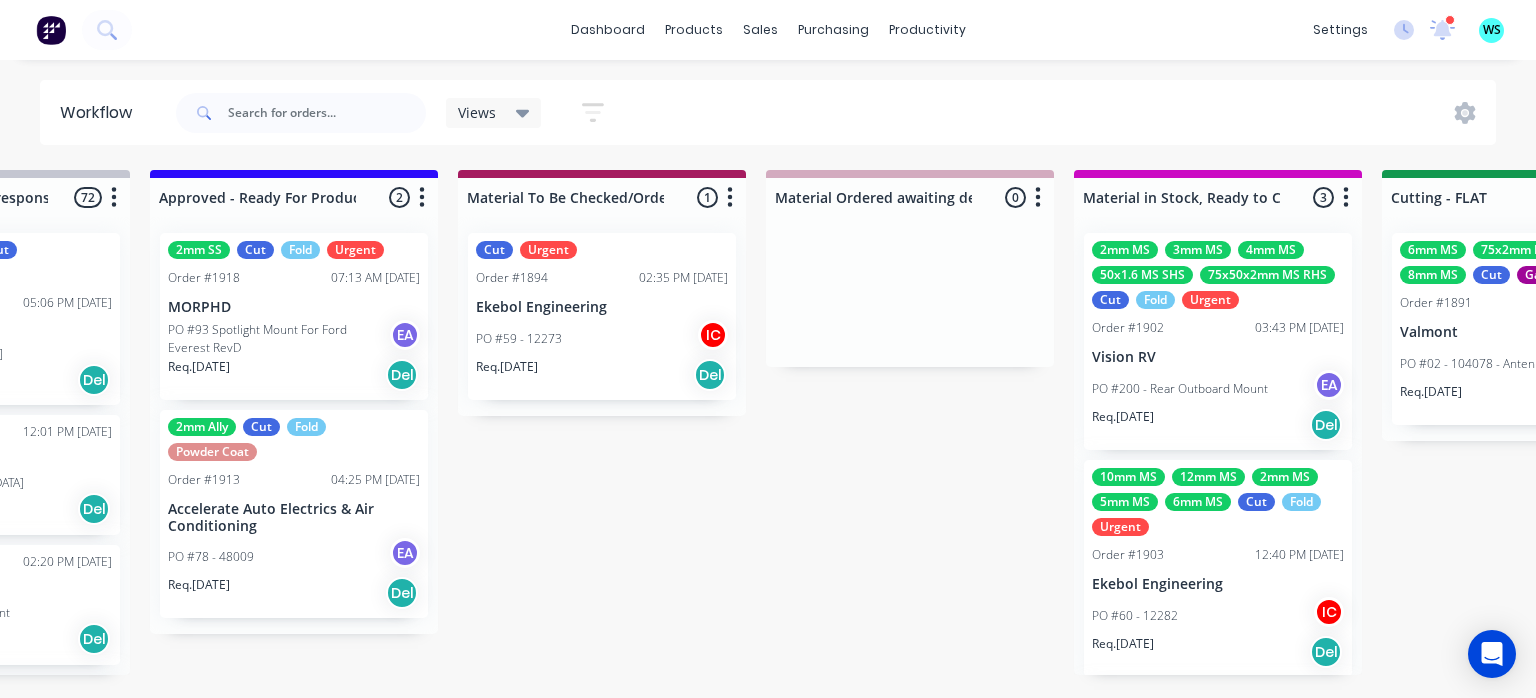 drag, startPoint x: 684, startPoint y: 697, endPoint x: 758, endPoint y: 697, distance: 74 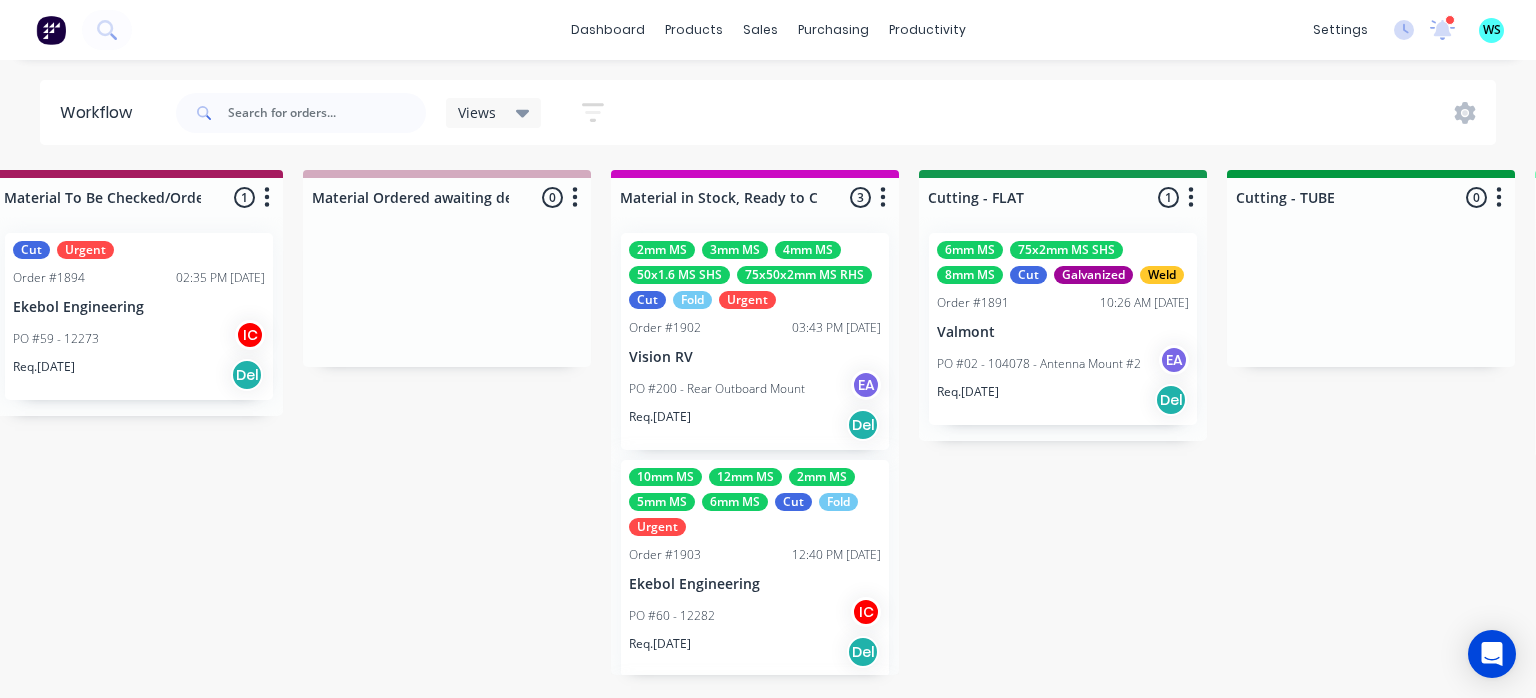 scroll, scrollTop: 0, scrollLeft: 2824, axis: horizontal 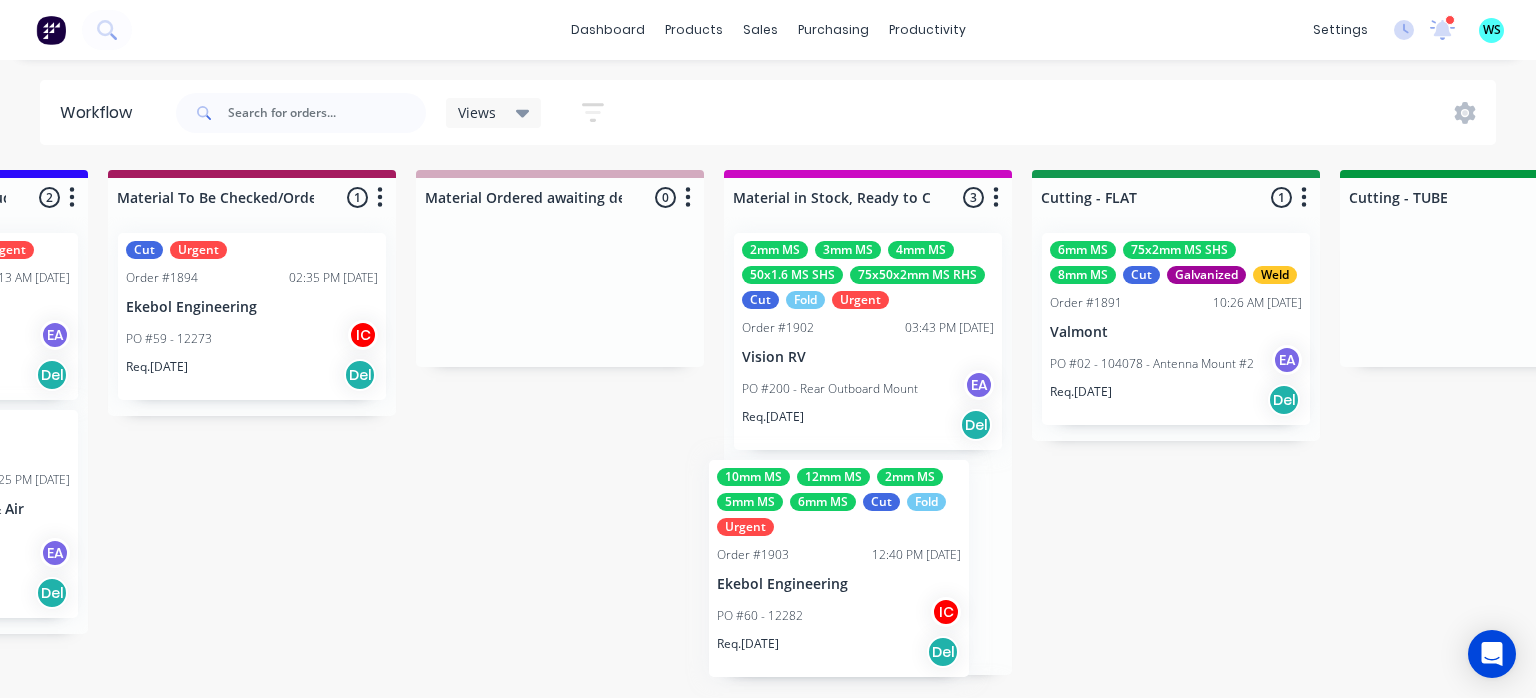 drag, startPoint x: 767, startPoint y: 573, endPoint x: 868, endPoint y: 564, distance: 101.4002 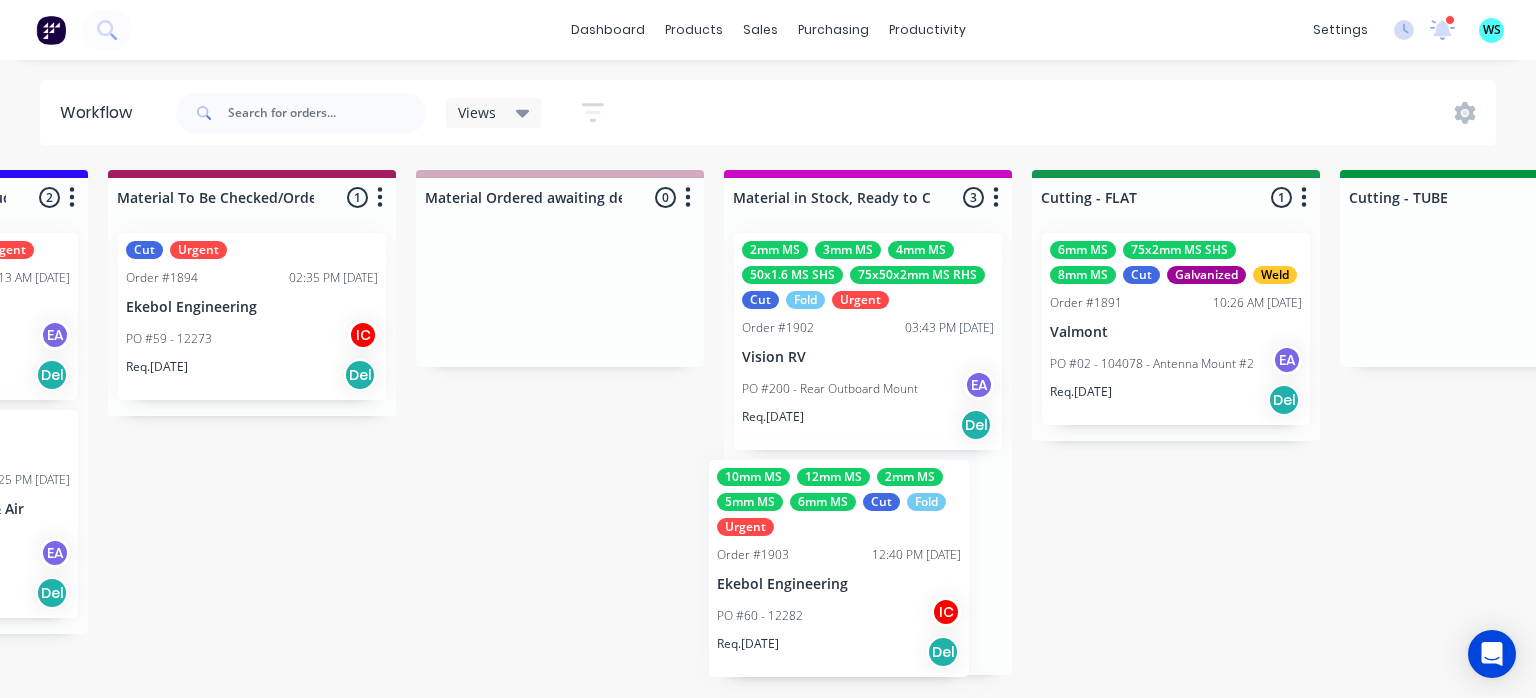 click on "2mm MS 3mm MS 4mm MS 50x1.6 MS SHS 75x50x2mm MS RHS Cut Fold Urgent Order #1902 03:43 PM 01/07/25 Vision RV PO #200 - Rear Outboard Mount EA Req. 08/07/25 Del 10mm MS 12mm MS 2mm MS 5mm MS 6mm MS Cut Fold Urgent Order #1903 12:40 PM 01/07/25 Ekebol Engineering PO #60 - 12282 IC Req. 08/07/25 Del 1.2mm SS Countersink Cut Fold Order #1857 10:17 AM 01/07/25 Nth Coast Carpentry PO #01 - Plate EA Req. 03/07/25 Del" at bounding box center [868, 446] 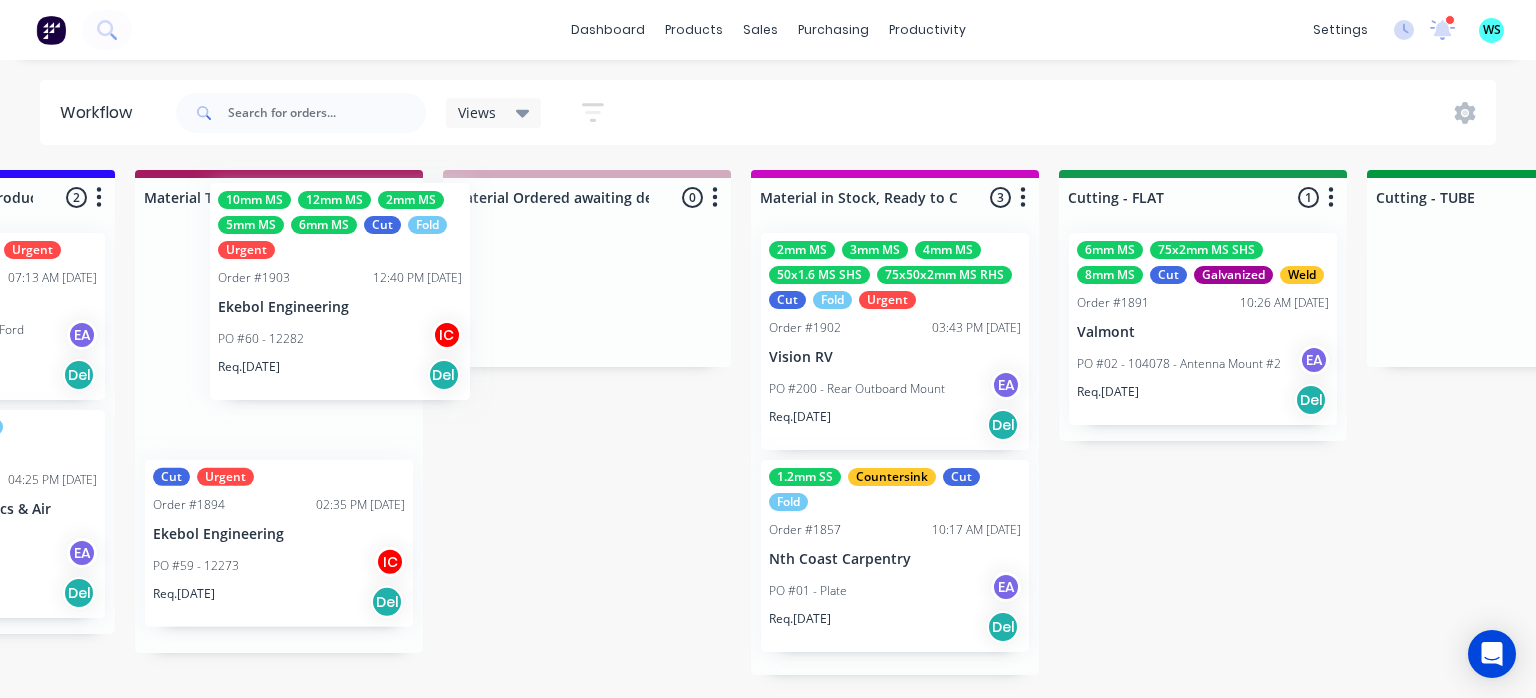 scroll, scrollTop: 0, scrollLeft: 2678, axis: horizontal 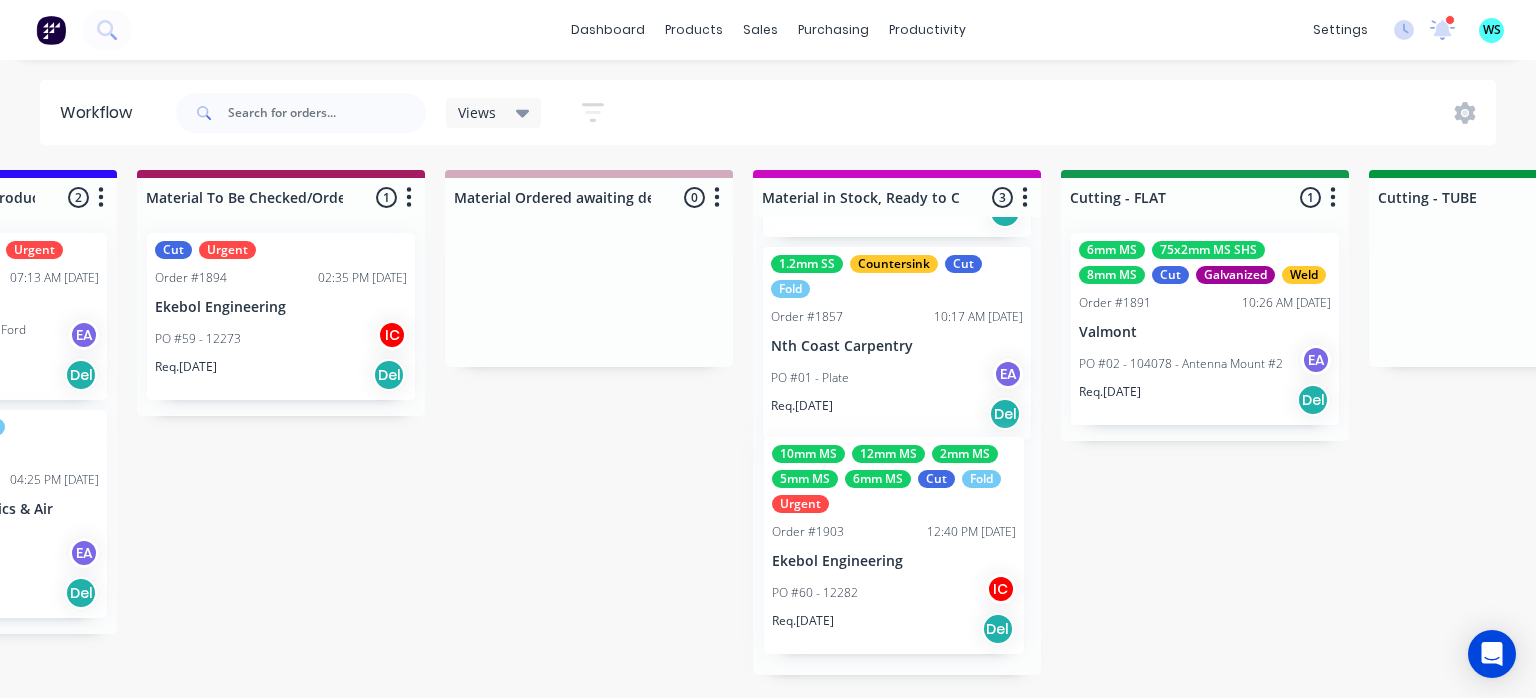 drag, startPoint x: 704, startPoint y: 486, endPoint x: 894, endPoint y: 524, distance: 193.76274 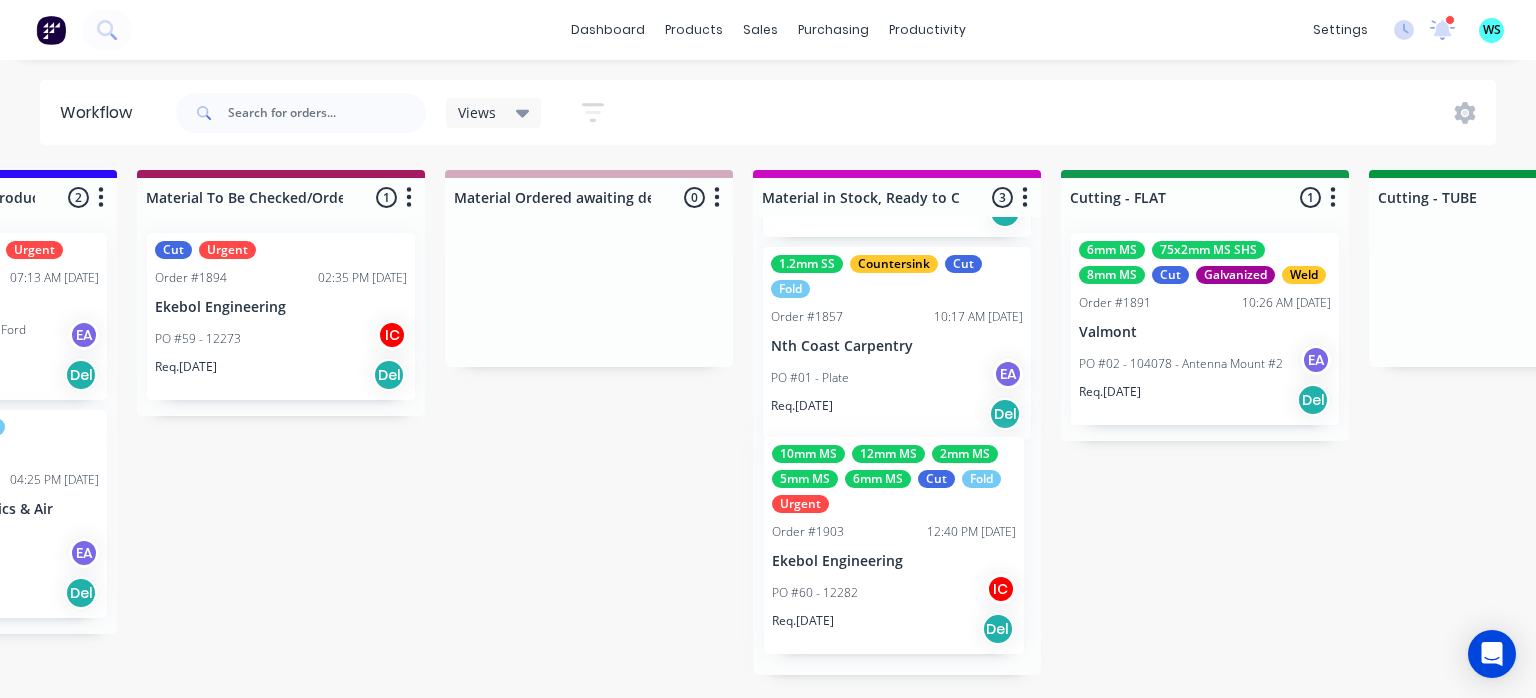 click on "2mm MS 3mm MS 4mm MS 50x1.6 MS SHS 75x50x2mm MS RHS Cut Fold Urgent Order #1902 03:43 PM 01/07/25 Vision RV PO #200 - Rear Outboard Mount EA Req. 08/07/25 Del 10mm MS 12mm MS 2mm MS 5mm MS 6mm MS Cut Fold Urgent Order #1903 12:40 PM 01/07/25 Ekebol Engineering PO #60 - 12282 IC Req. 08/07/25 Del 1.2mm SS Countersink Cut Fold Order #1857 10:17 AM 01/07/25 Nth Coast Carpentry PO #01 - Plate EA Req. 03/07/25 Del" at bounding box center (897, 446) 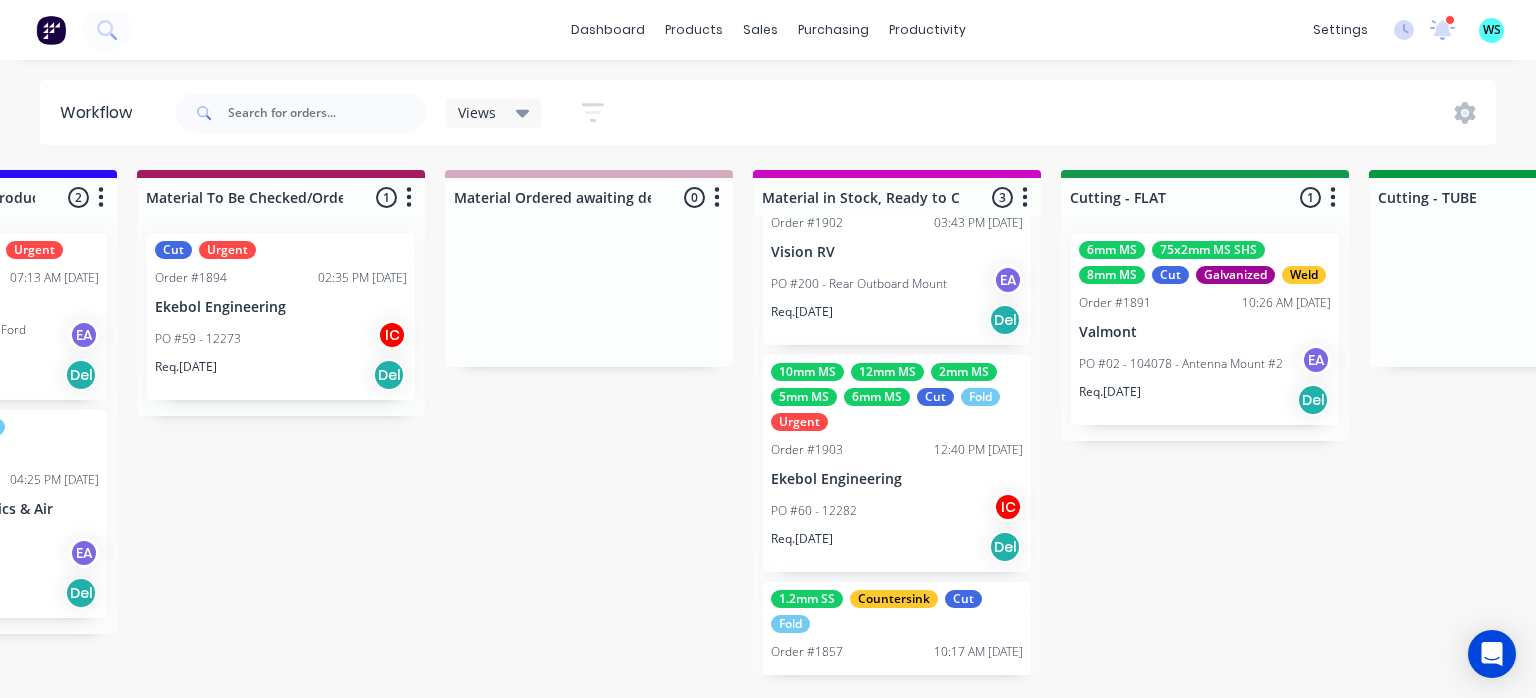 scroll, scrollTop: 0, scrollLeft: 0, axis: both 